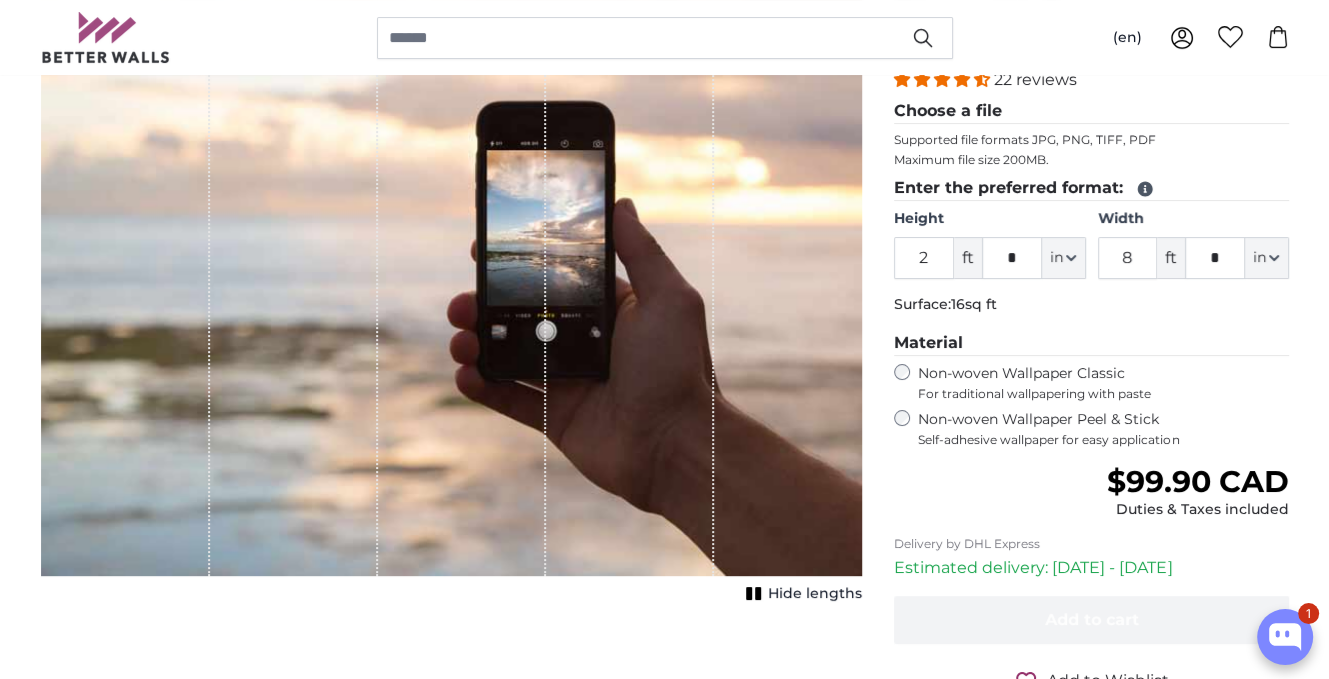 type on "2" 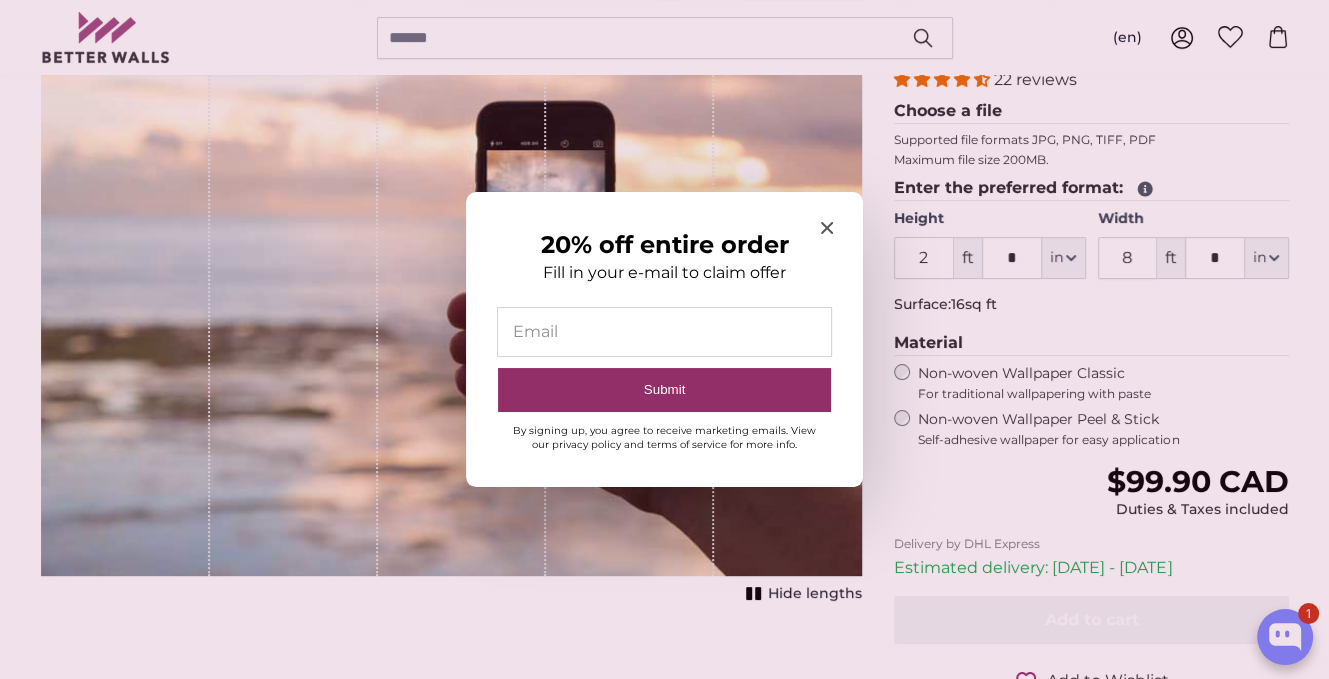 scroll, scrollTop: 300, scrollLeft: 0, axis: vertical 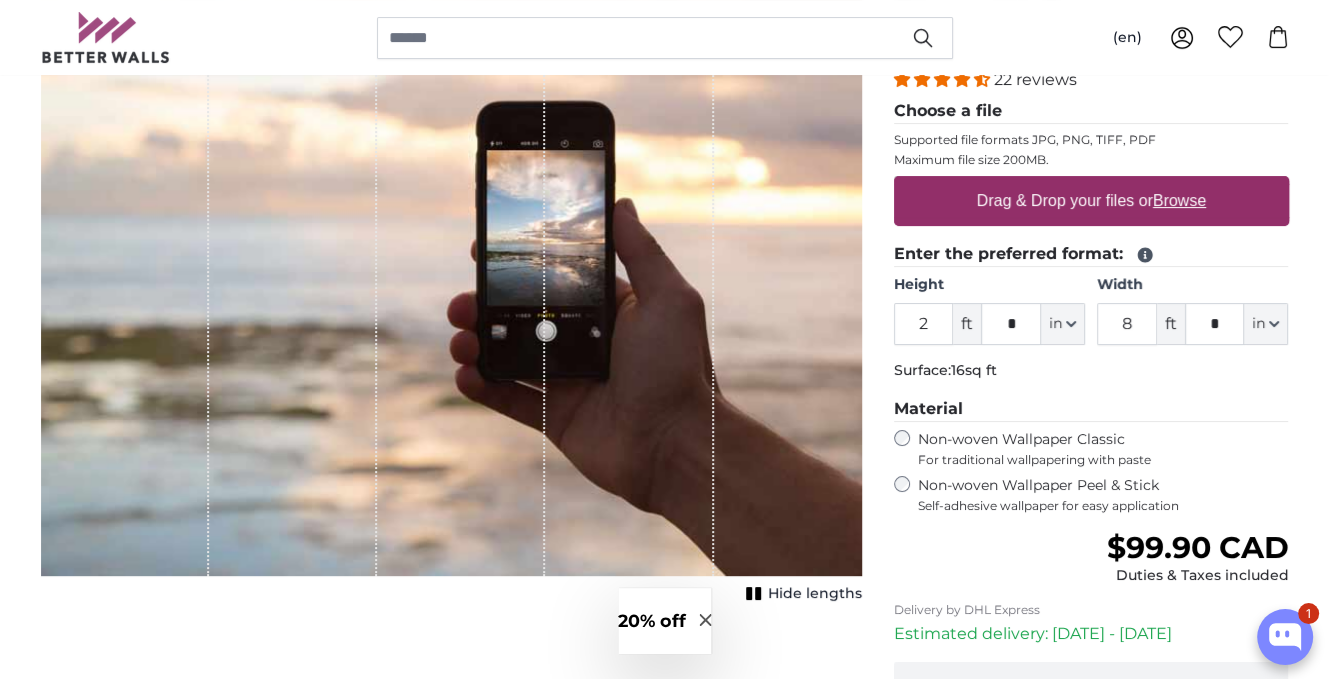 click on "Browse" at bounding box center (1179, 200) 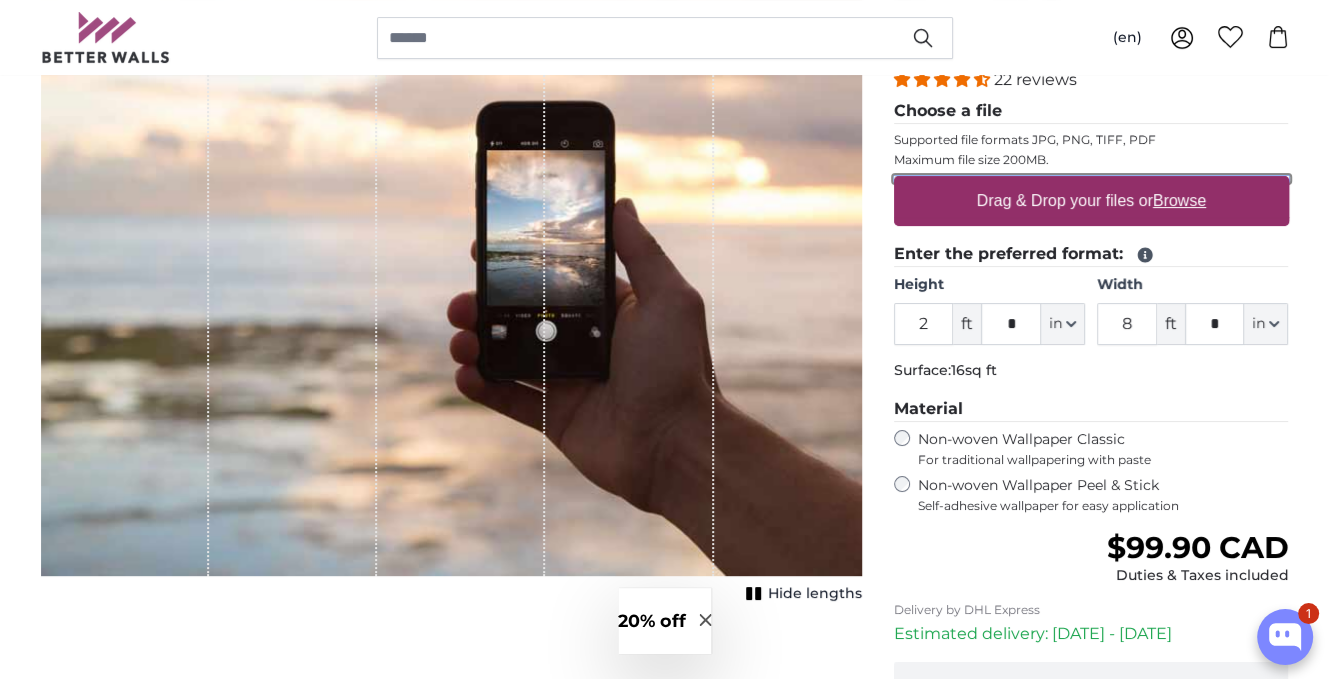 click on "Drag & Drop your files or  Browse" at bounding box center (1091, 179) 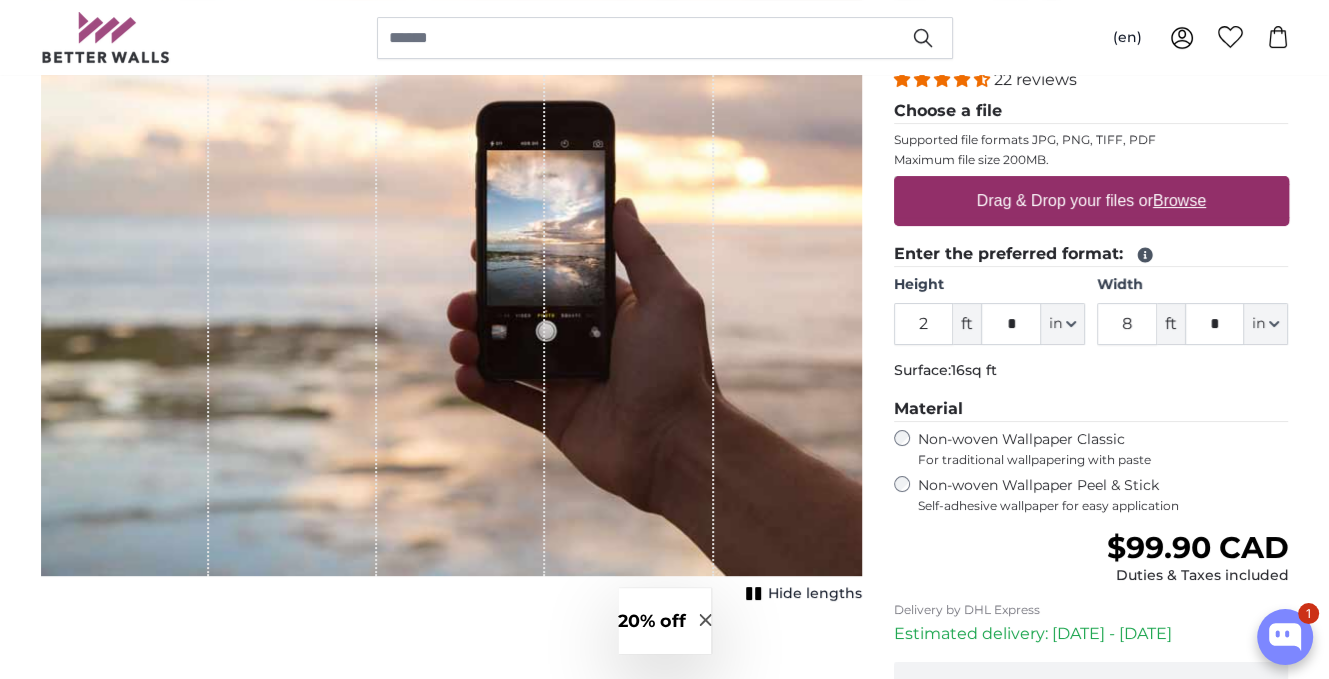 type on "**********" 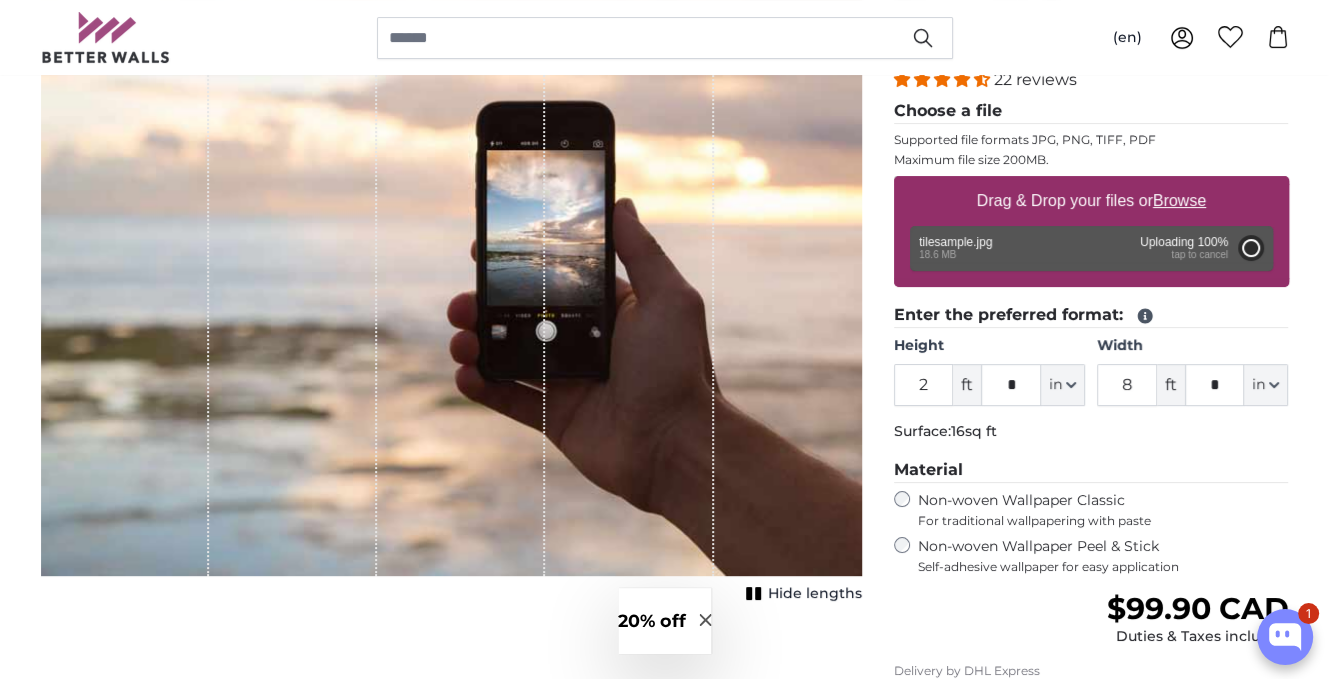 type on "6" 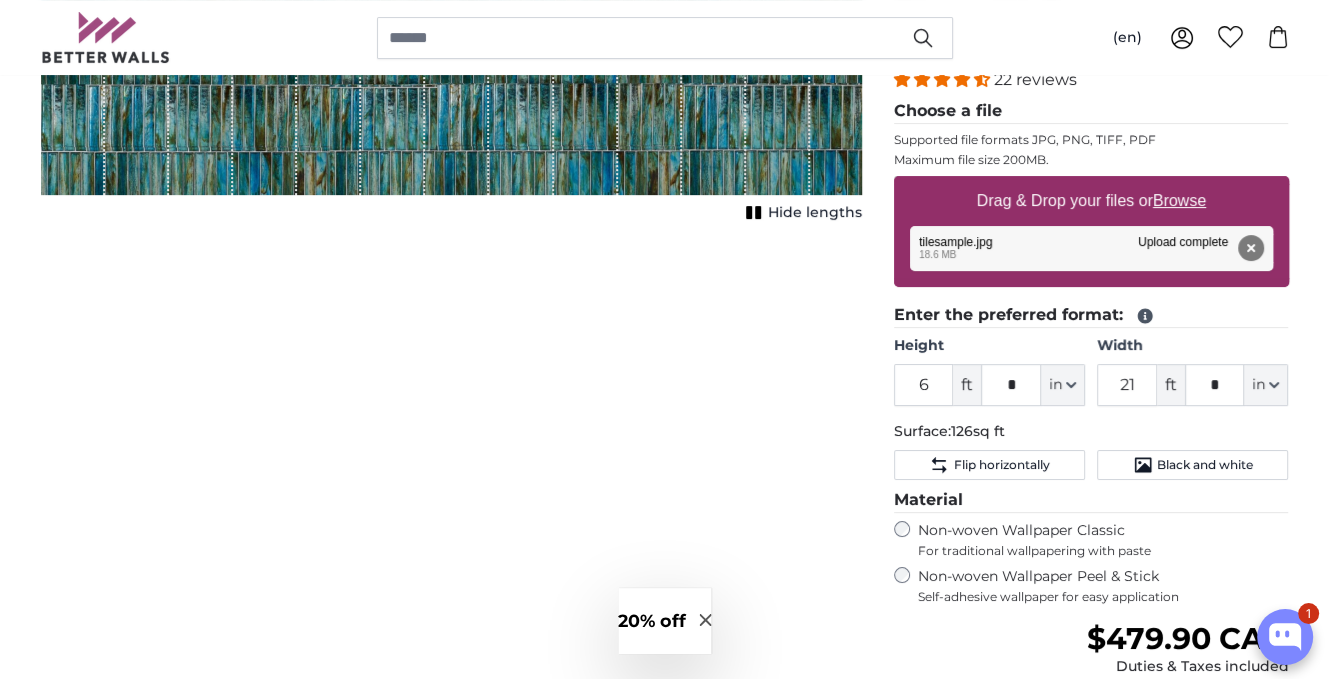 drag, startPoint x: 679, startPoint y: 159, endPoint x: 666, endPoint y: 104, distance: 56.515484 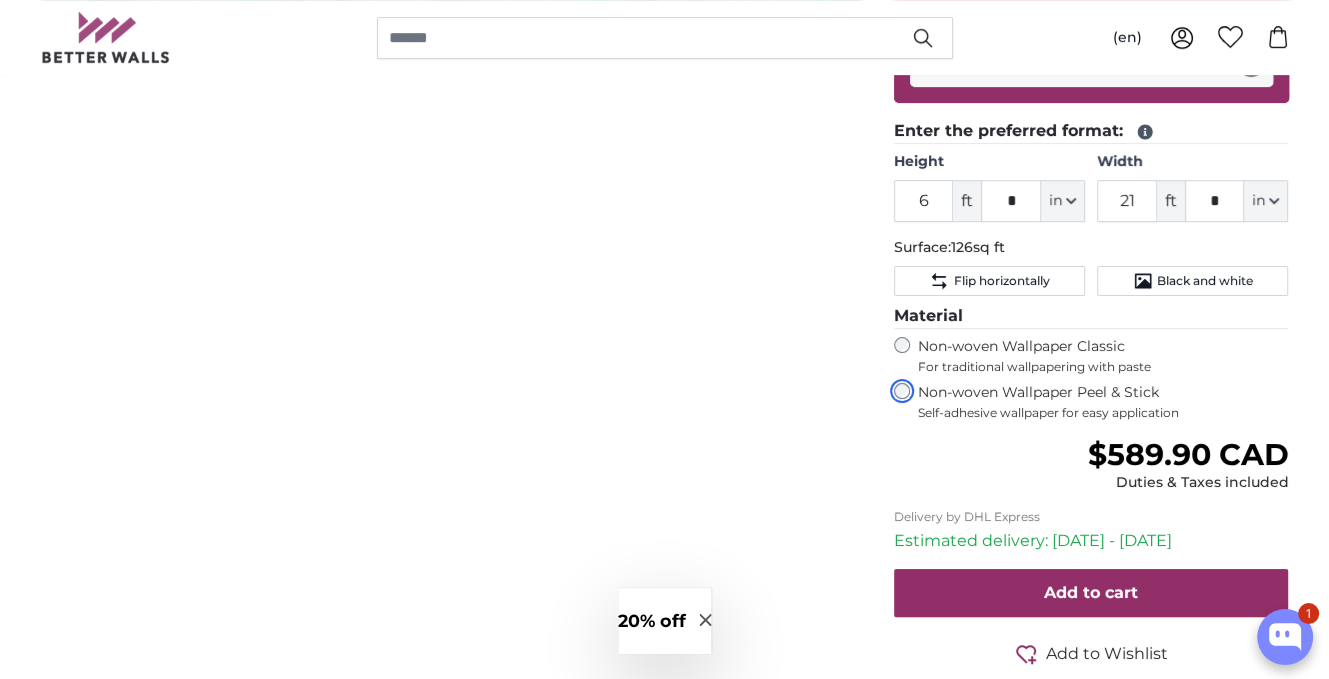 scroll, scrollTop: 200, scrollLeft: 0, axis: vertical 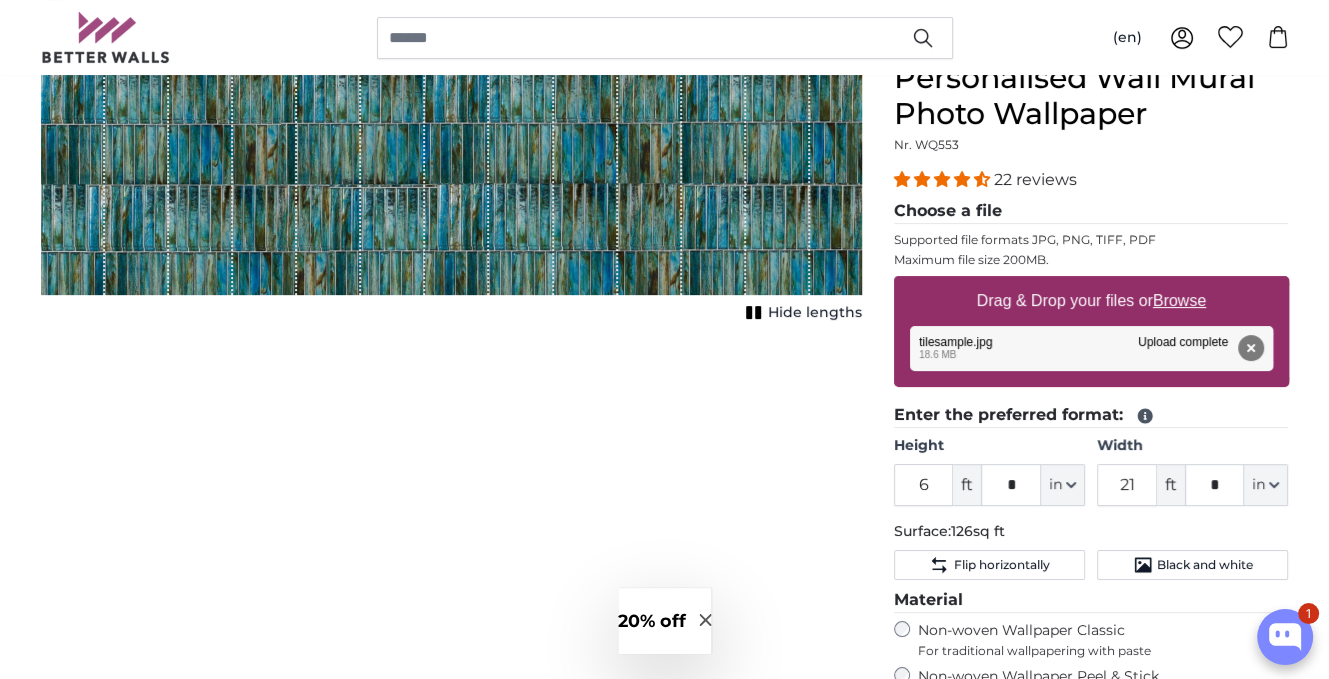 drag, startPoint x: 642, startPoint y: 196, endPoint x: 646, endPoint y: 230, distance: 34.234486 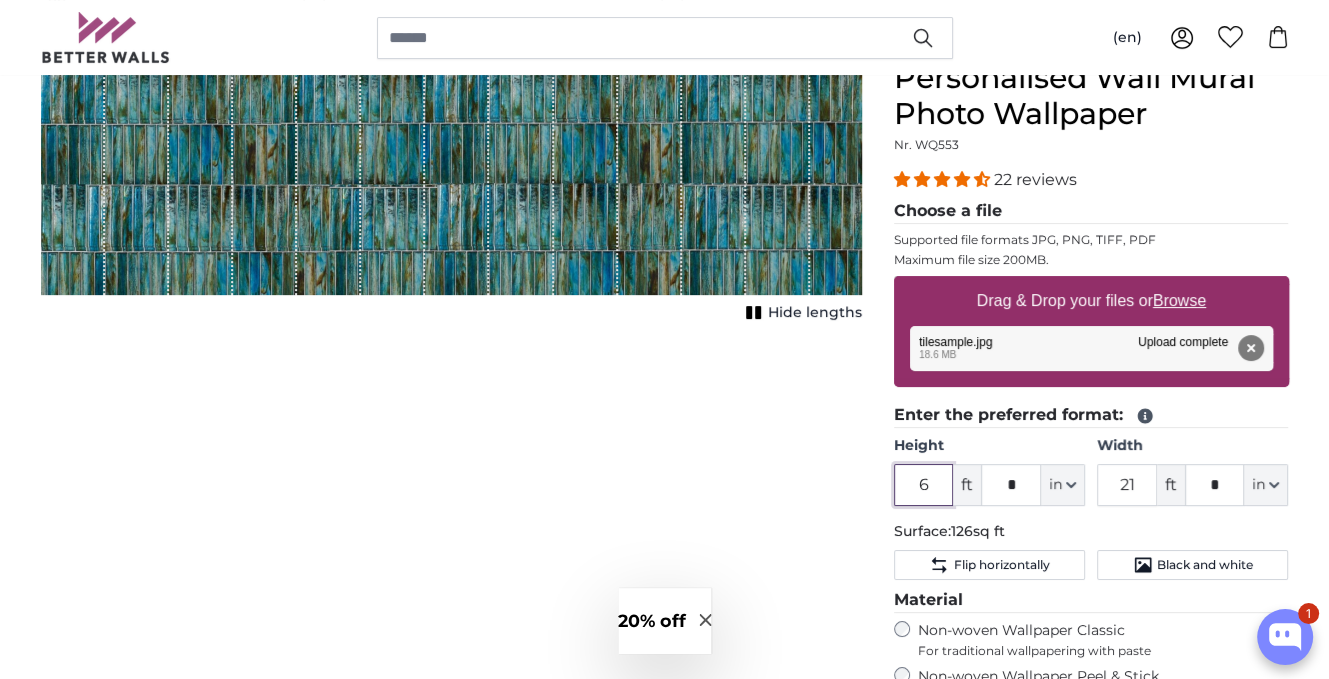 drag, startPoint x: 940, startPoint y: 488, endPoint x: 883, endPoint y: 488, distance: 57 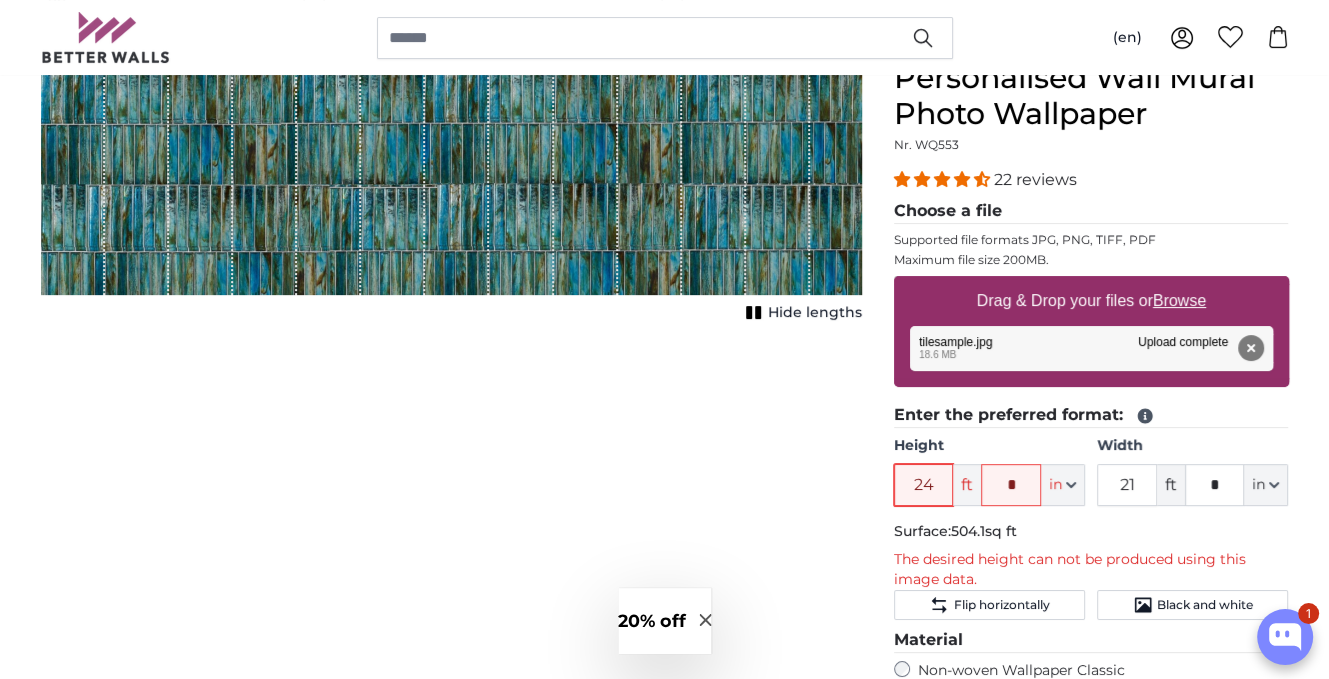 click on "Cancel
Crop image
Hide lengths
Personalised Wall Mural Photo Wallpaper
Nr. WQ553
22 reviews" at bounding box center (665, 558) 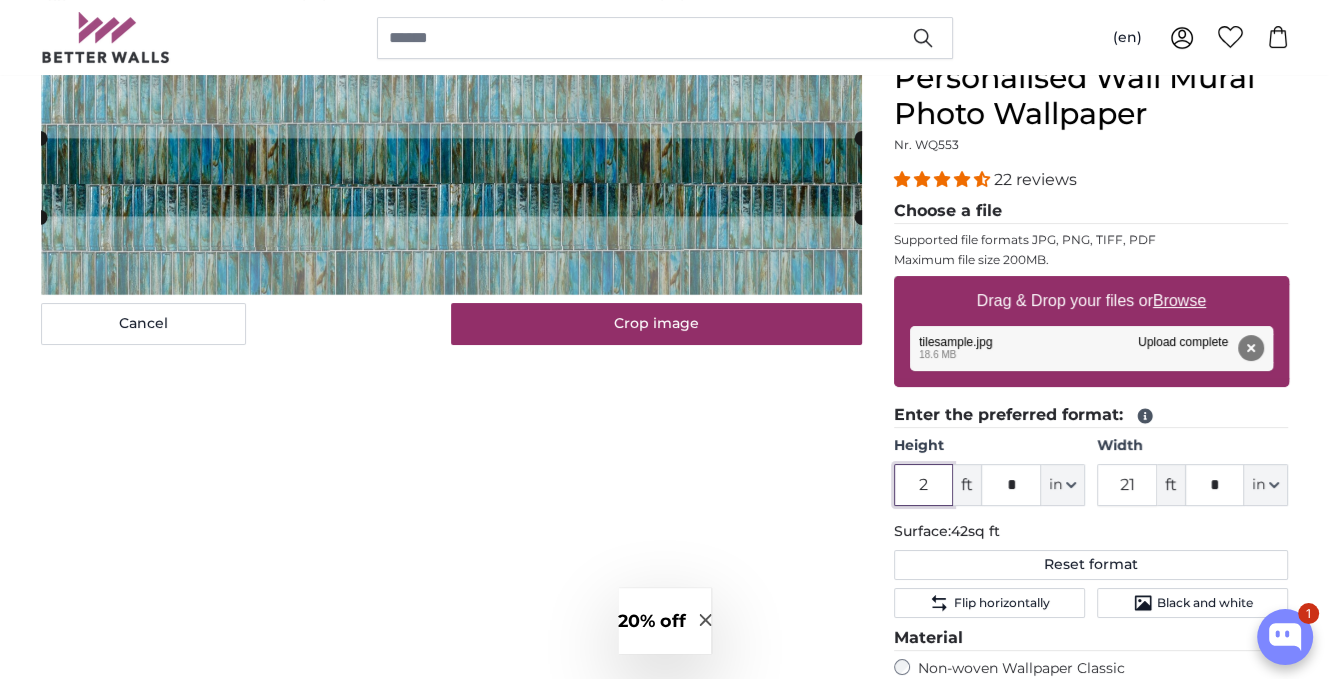 type on "2" 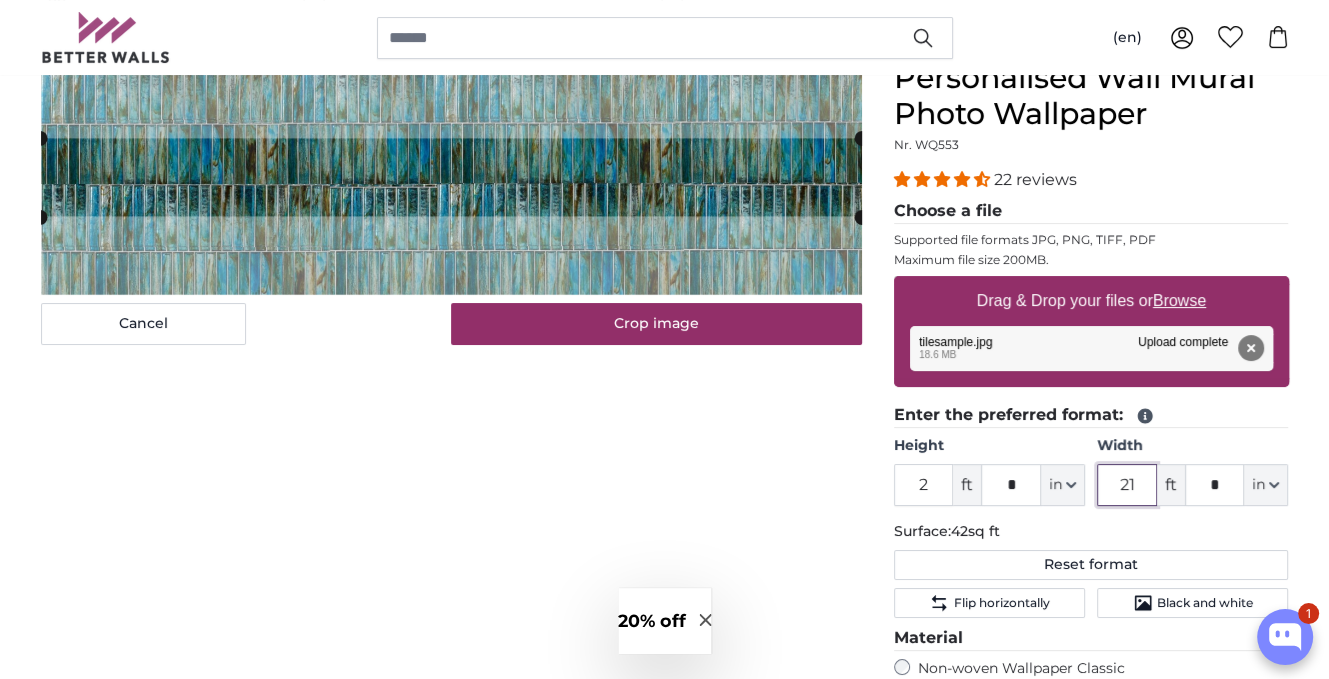 drag, startPoint x: 1144, startPoint y: 489, endPoint x: 1049, endPoint y: 493, distance: 95.084175 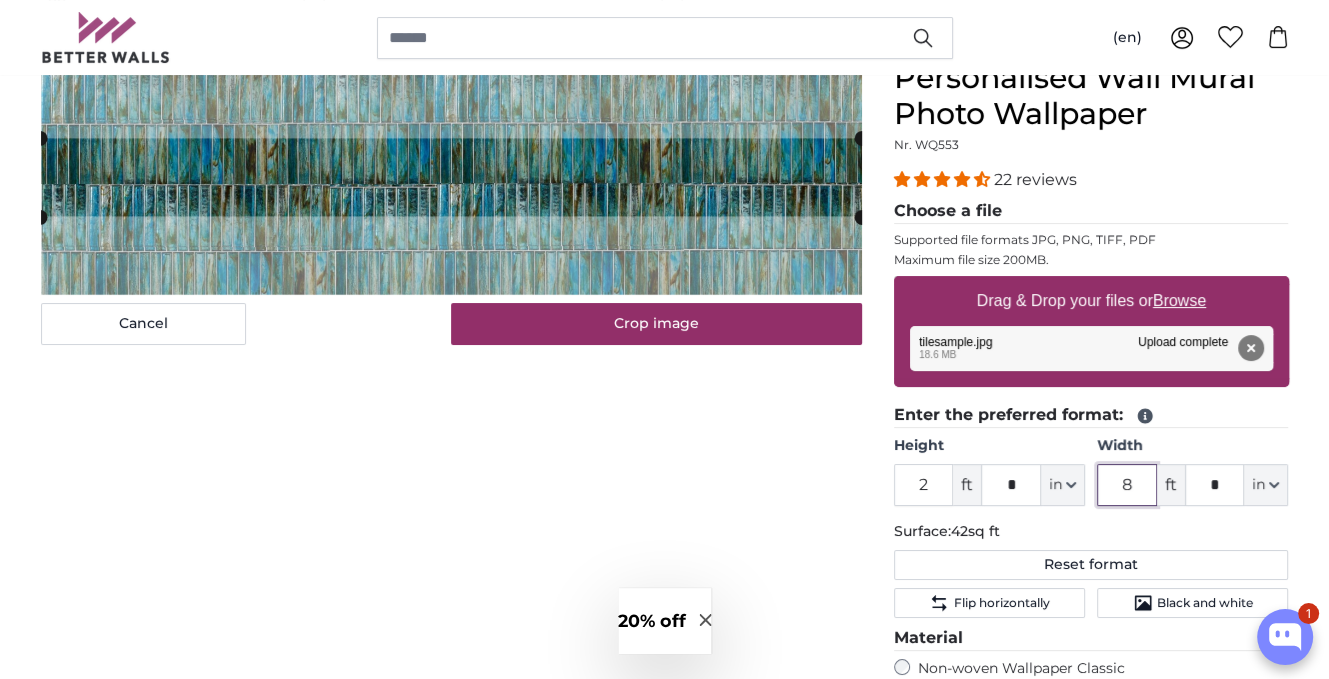 type 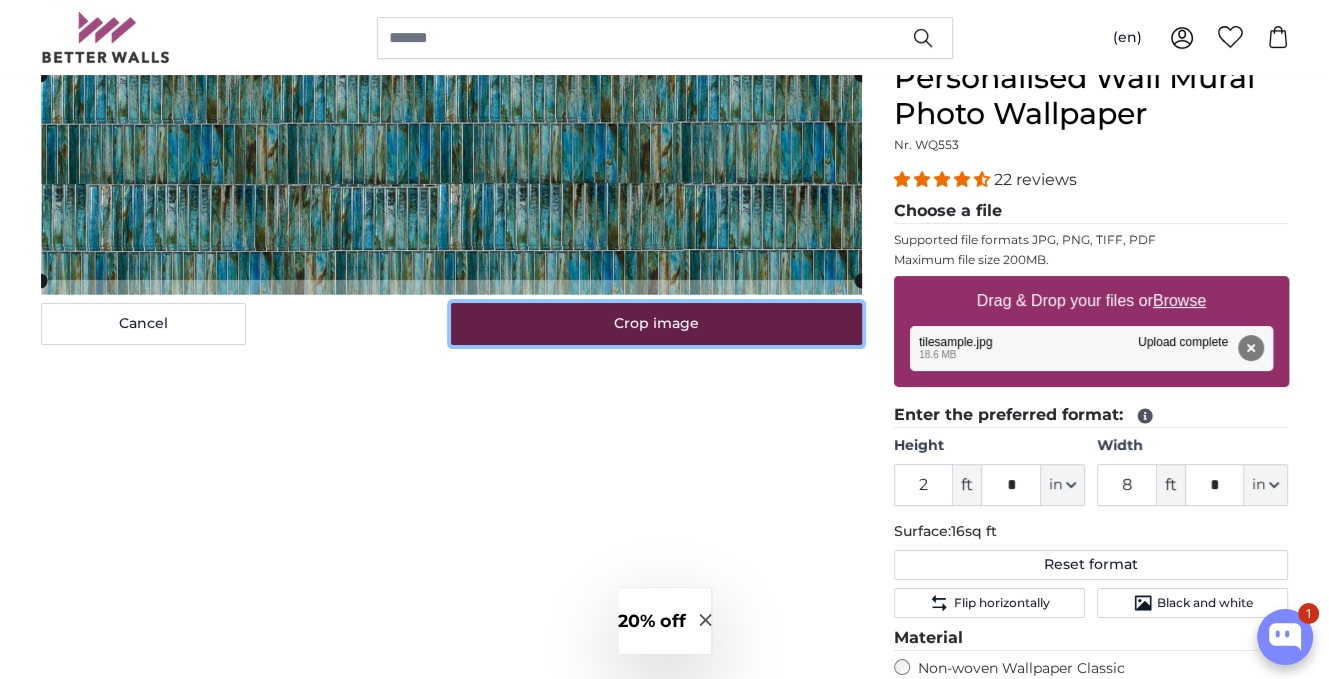 click on "Crop image" at bounding box center (656, 324) 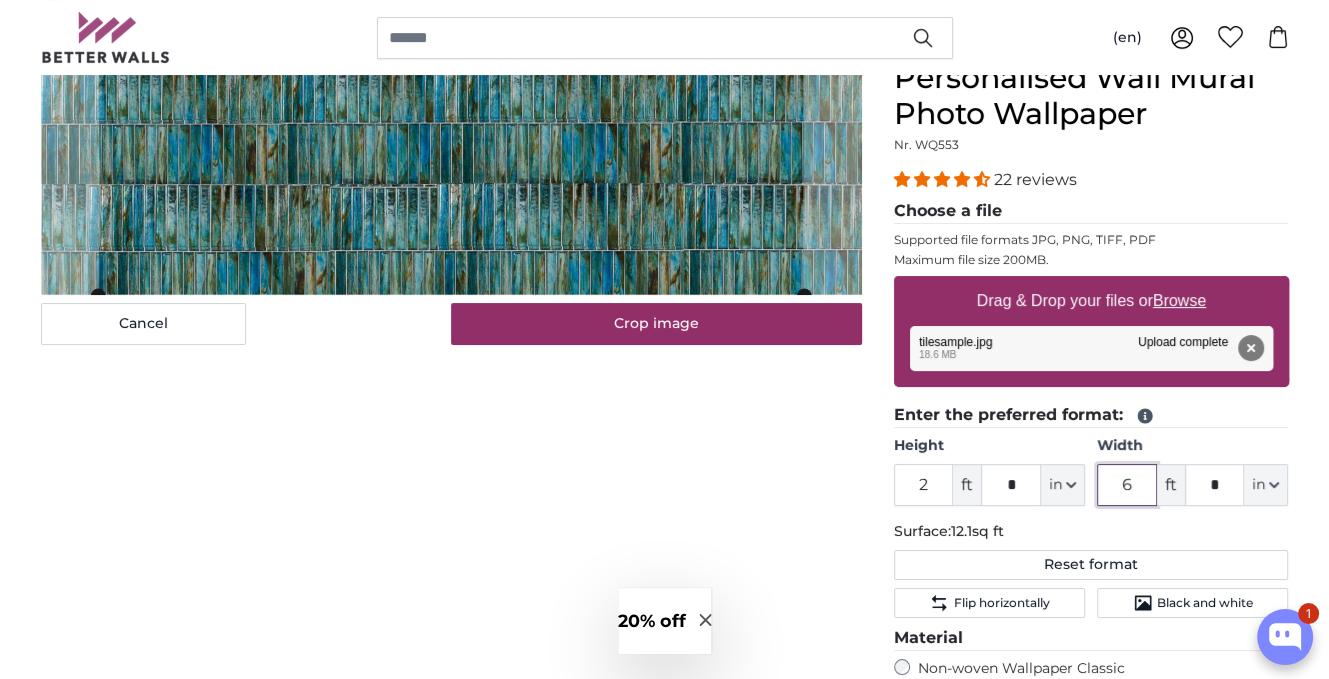 drag, startPoint x: 1149, startPoint y: 492, endPoint x: 1072, endPoint y: 496, distance: 77.10383 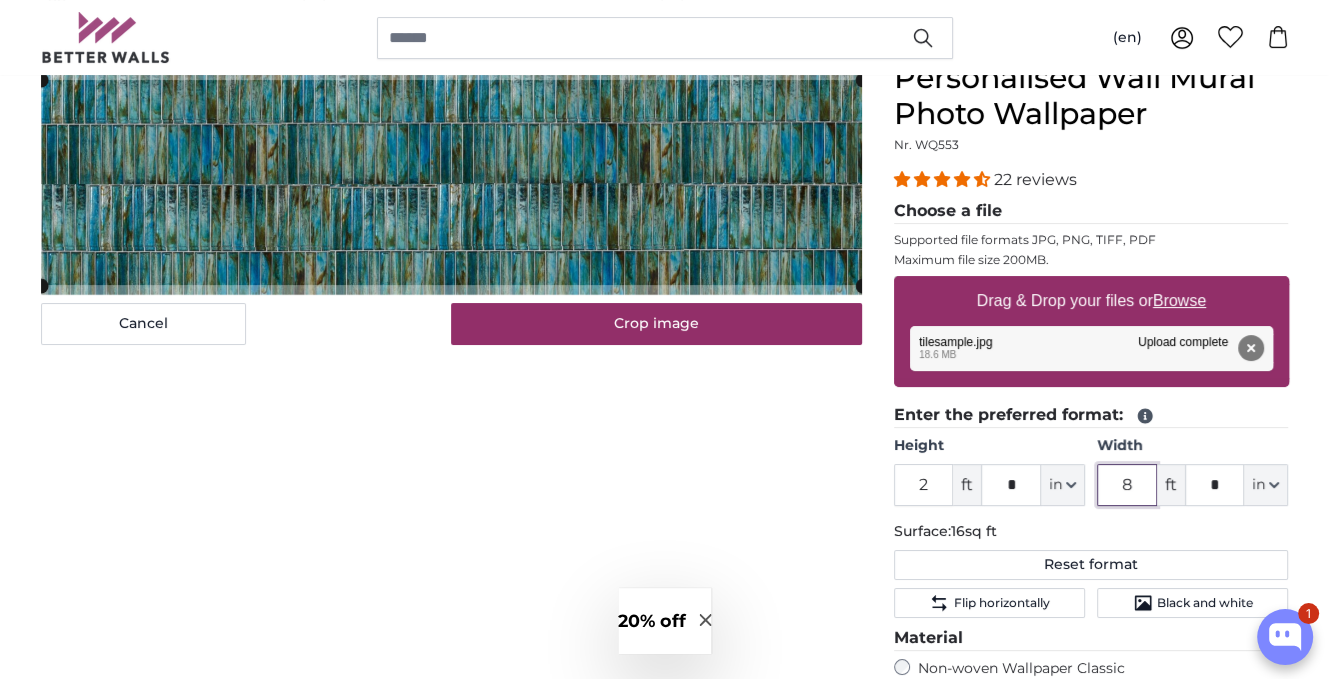 click 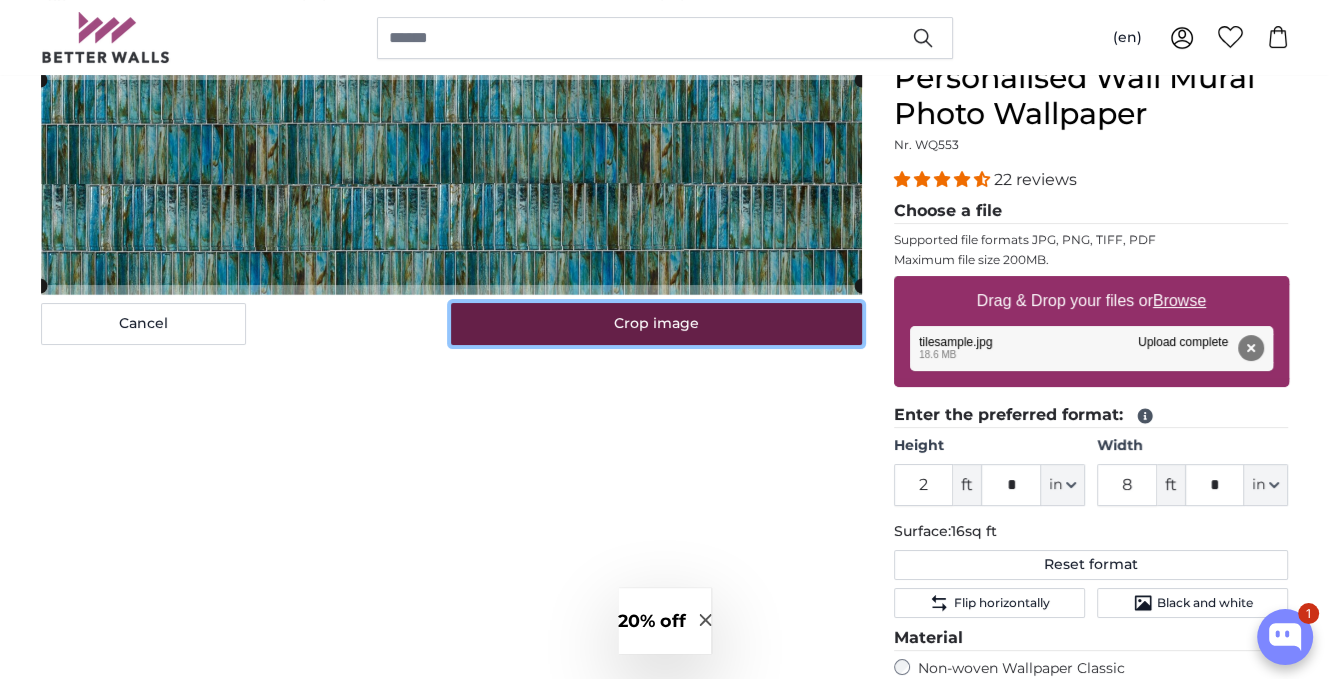 click on "Crop image" at bounding box center (656, 324) 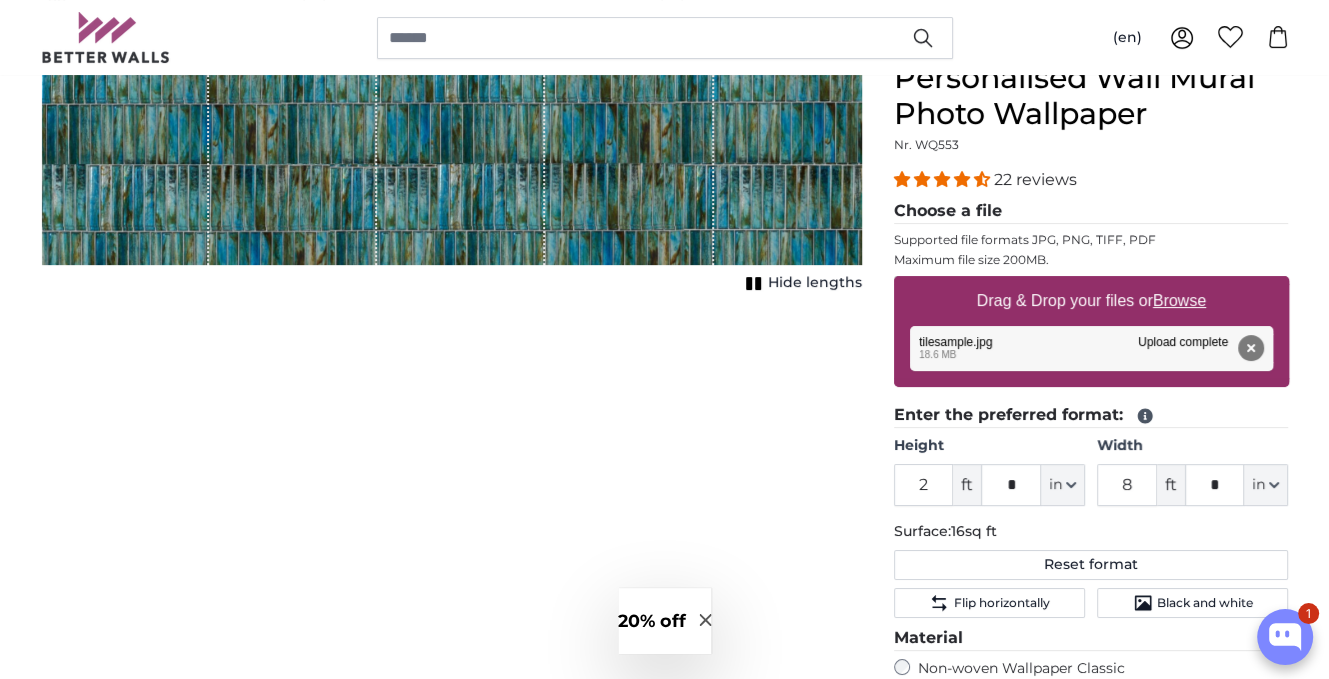 click on "Cancel
Crop image
Hide lengths" at bounding box center [451, 573] 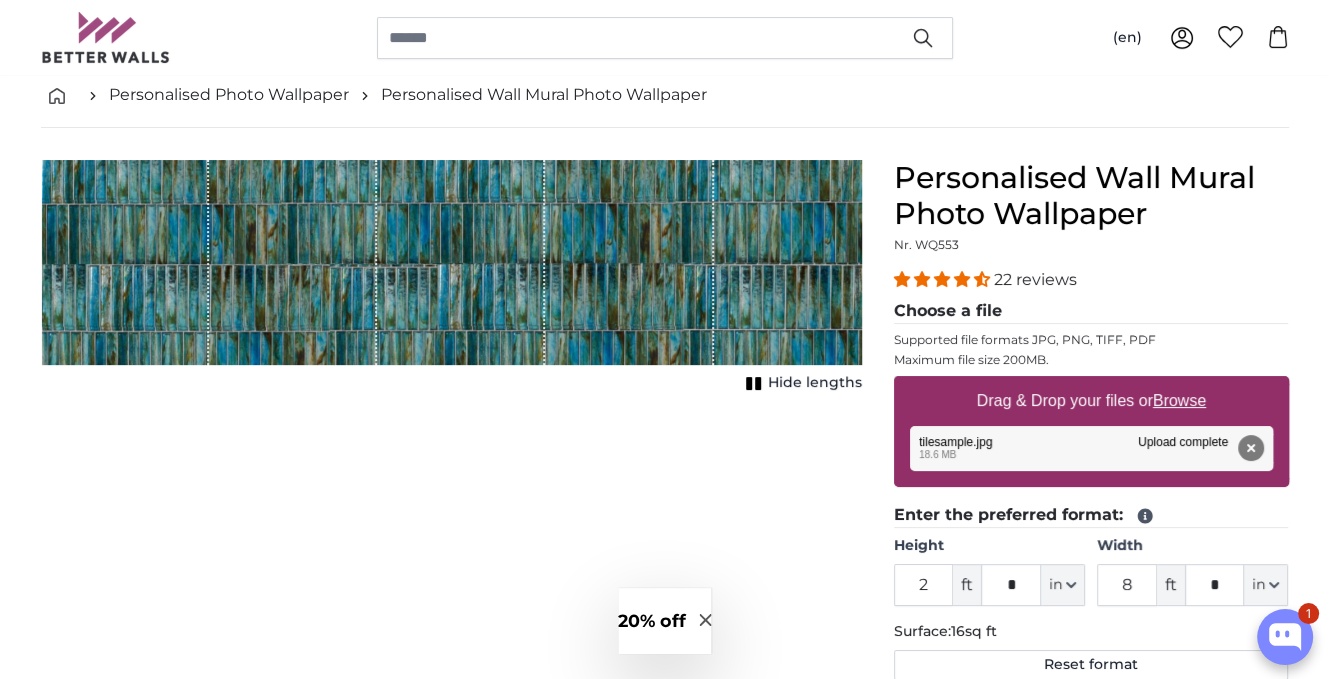 scroll, scrollTop: 200, scrollLeft: 0, axis: vertical 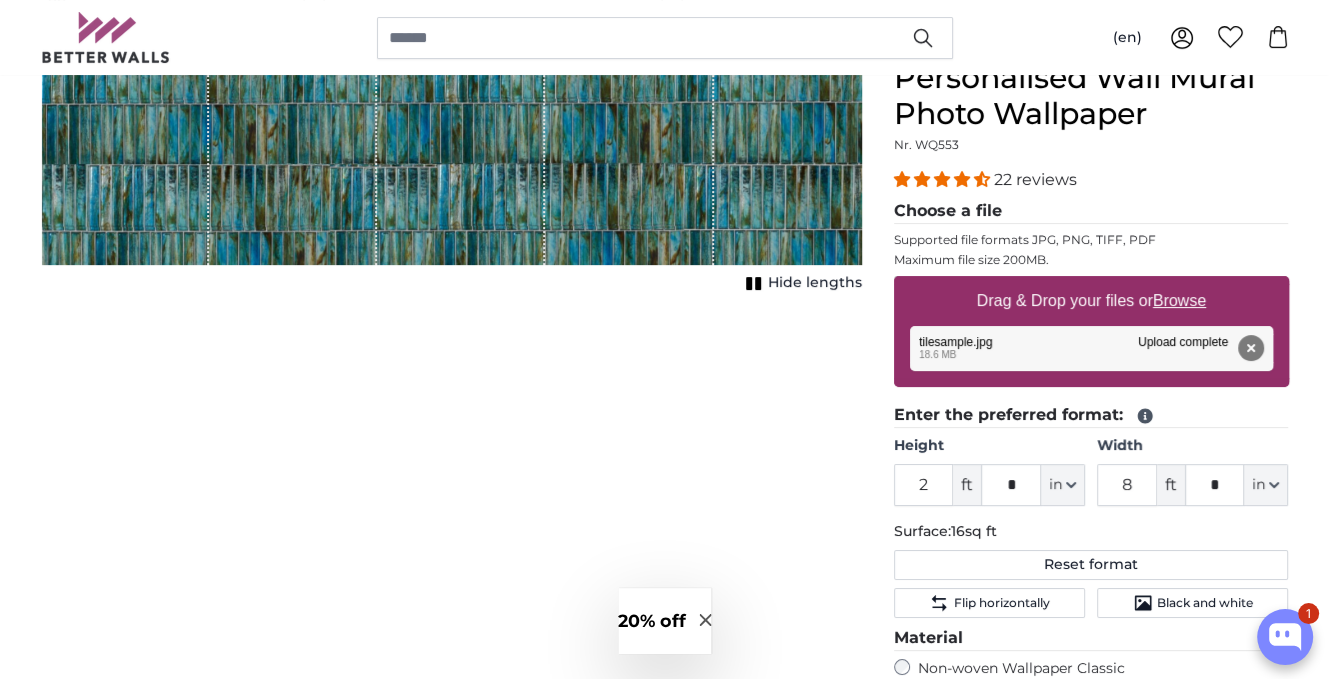 click on "Remove Retry Remove Upload Cancel Retry Remove tilesample.jpg edit 18.6 MB Upload complete tap to undo" at bounding box center (1091, 348) 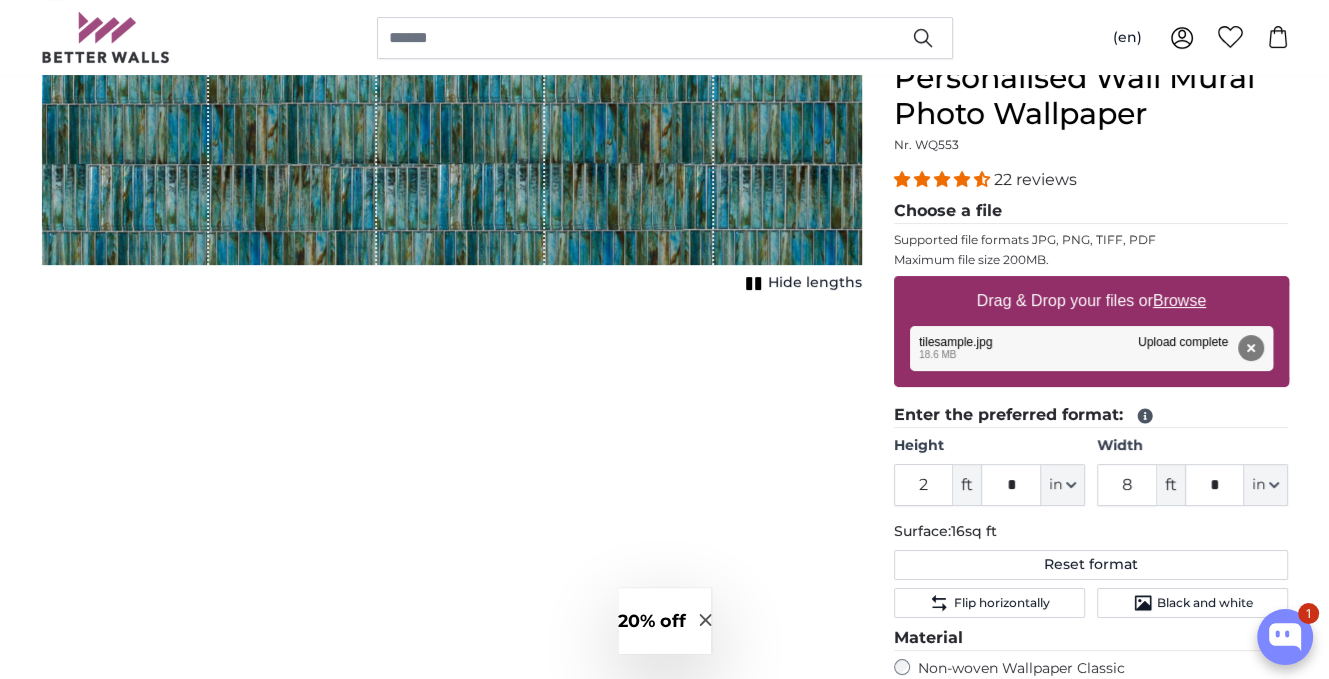 click on "Browse" at bounding box center [1179, 300] 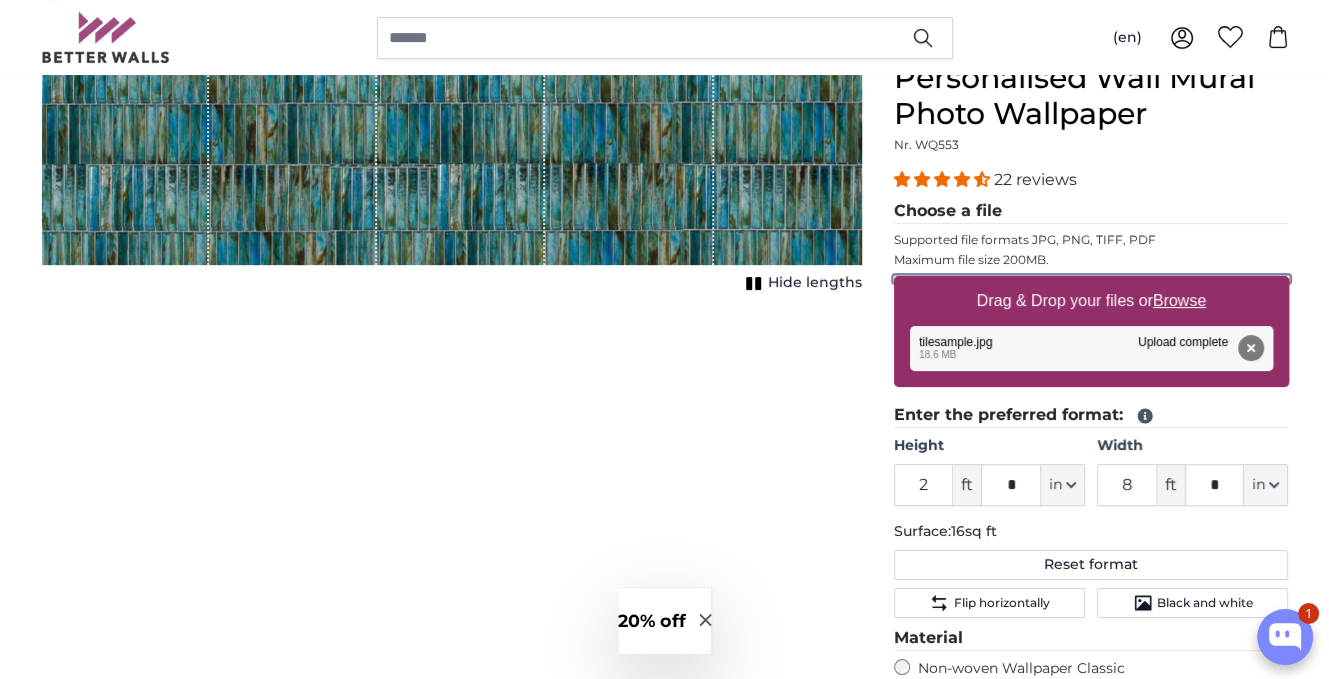 click on "Drag & Drop your files or  Browse" at bounding box center [1091, 279] 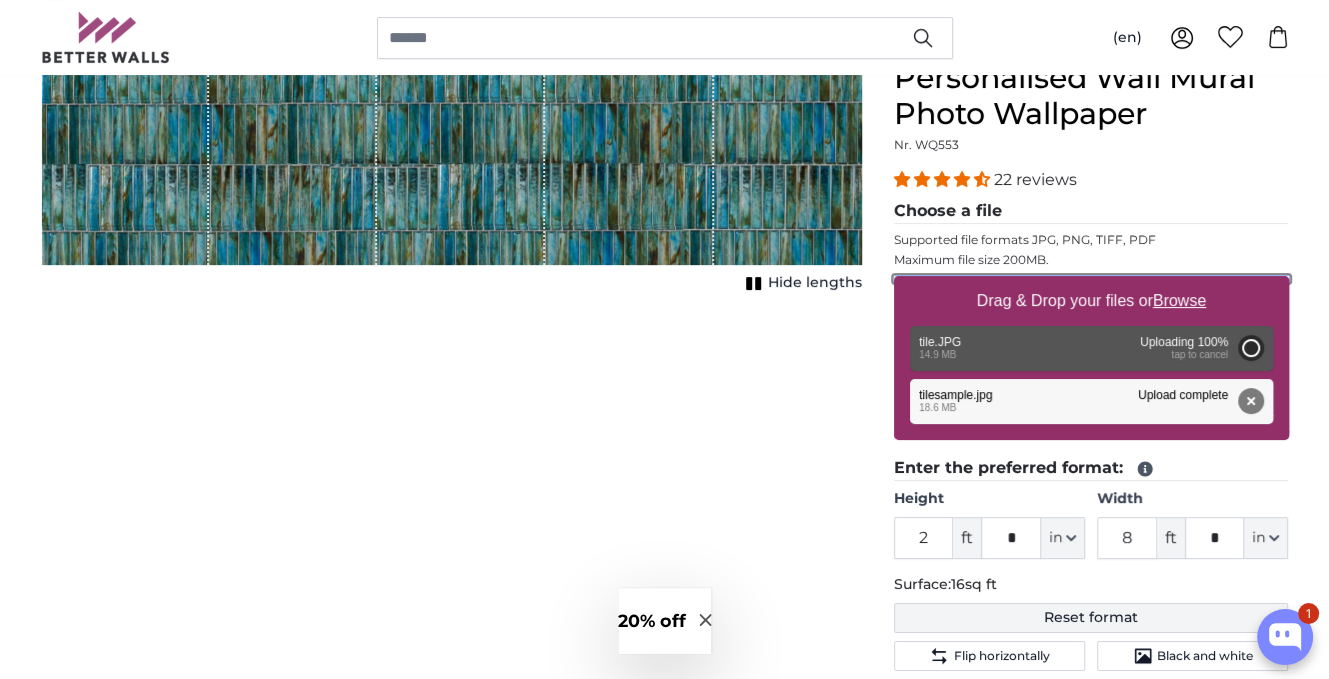 type on "6" 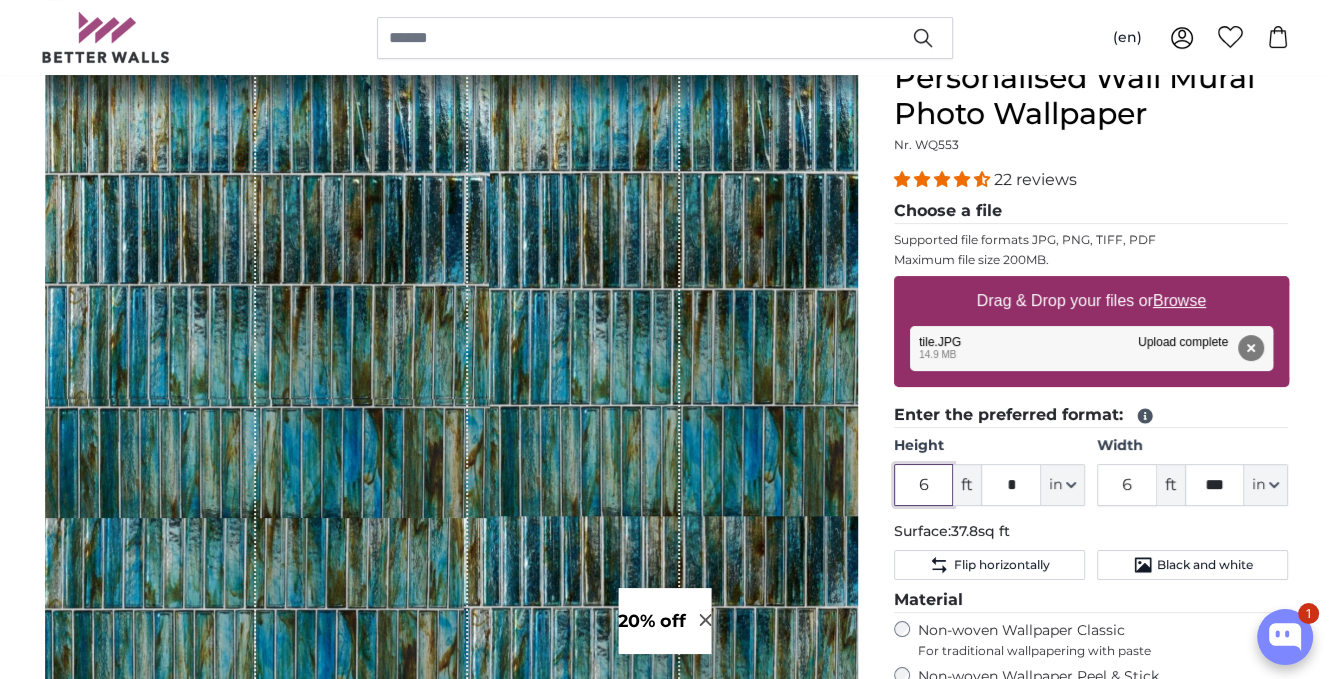 drag, startPoint x: 931, startPoint y: 478, endPoint x: 880, endPoint y: 478, distance: 51 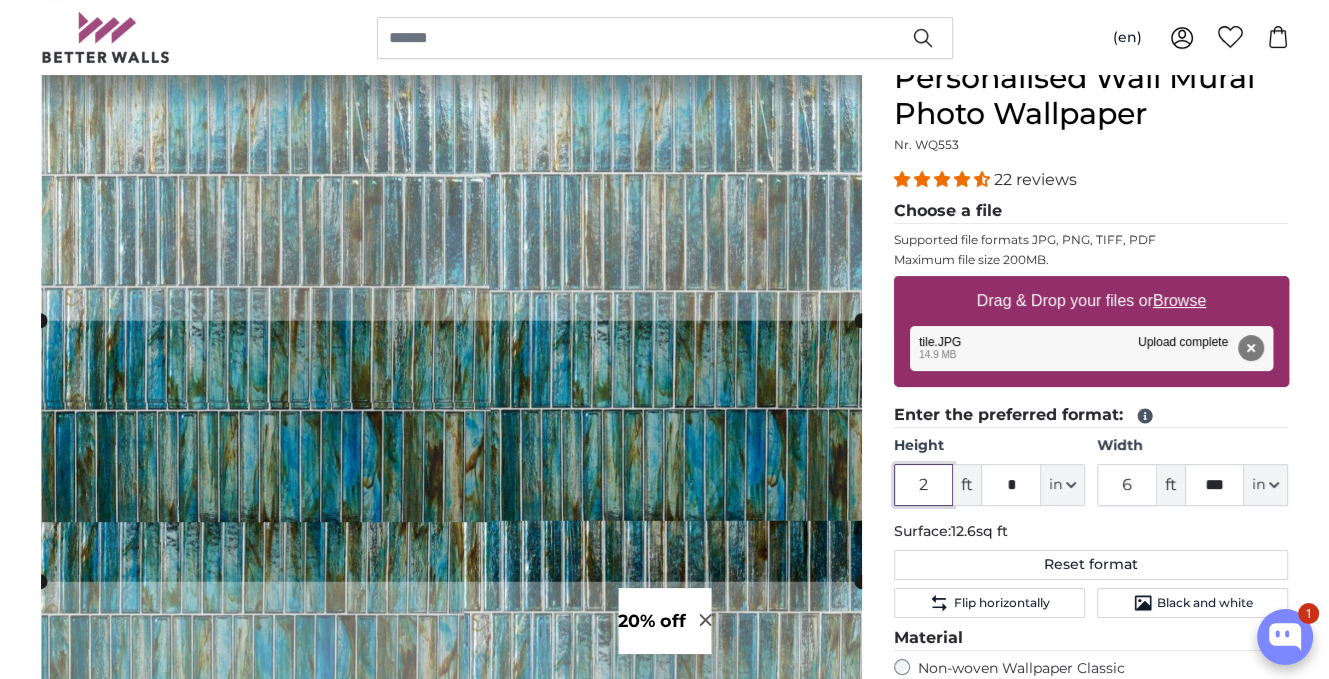 type on "2" 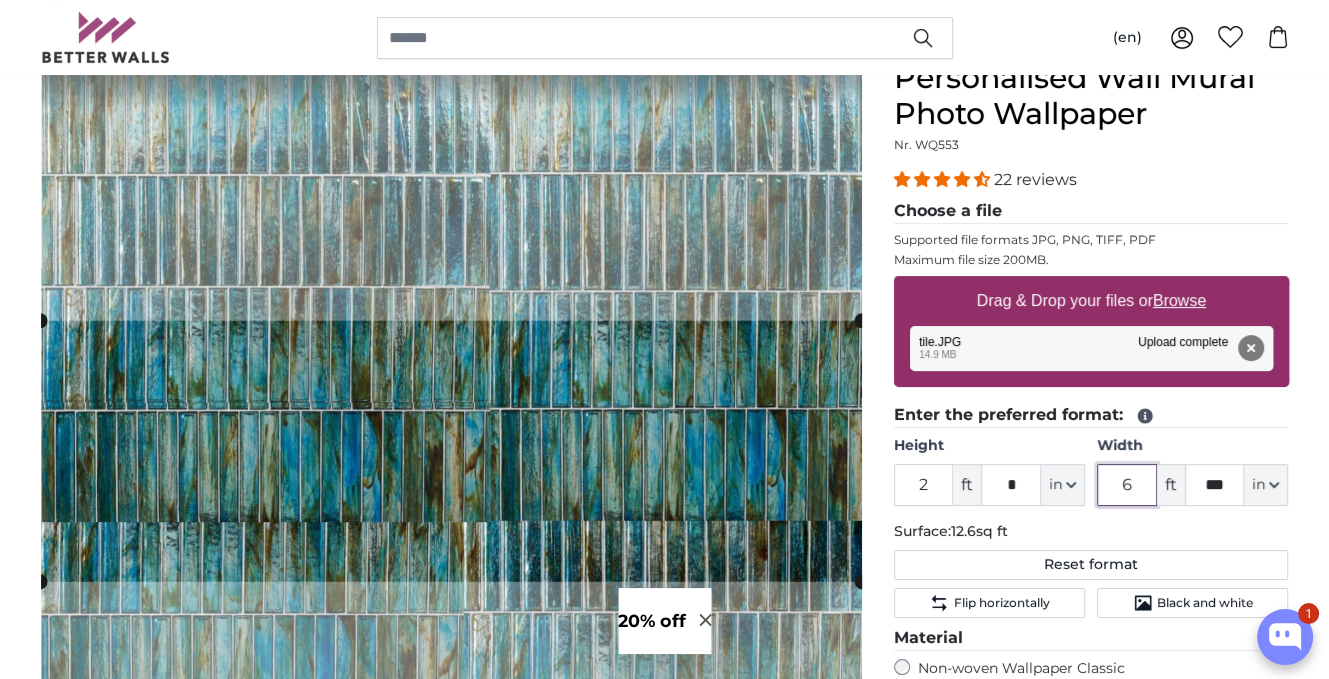 drag, startPoint x: 1137, startPoint y: 486, endPoint x: 1082, endPoint y: 489, distance: 55.081757 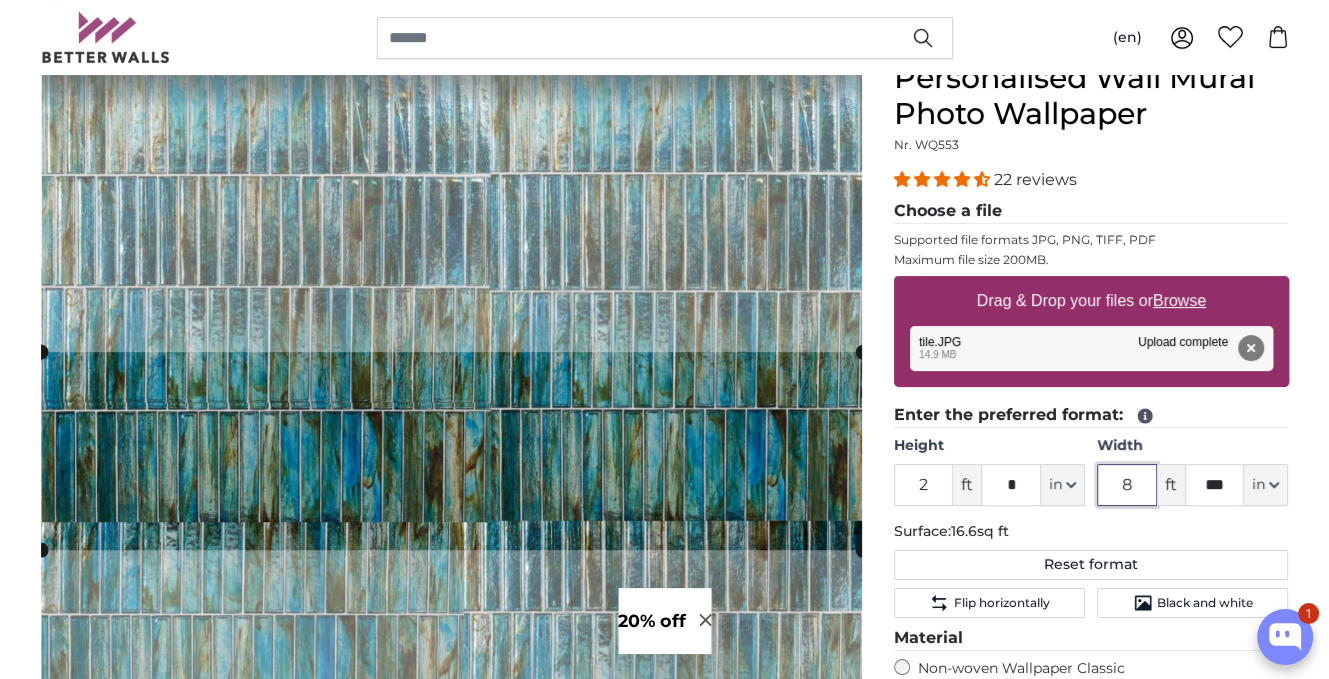 click 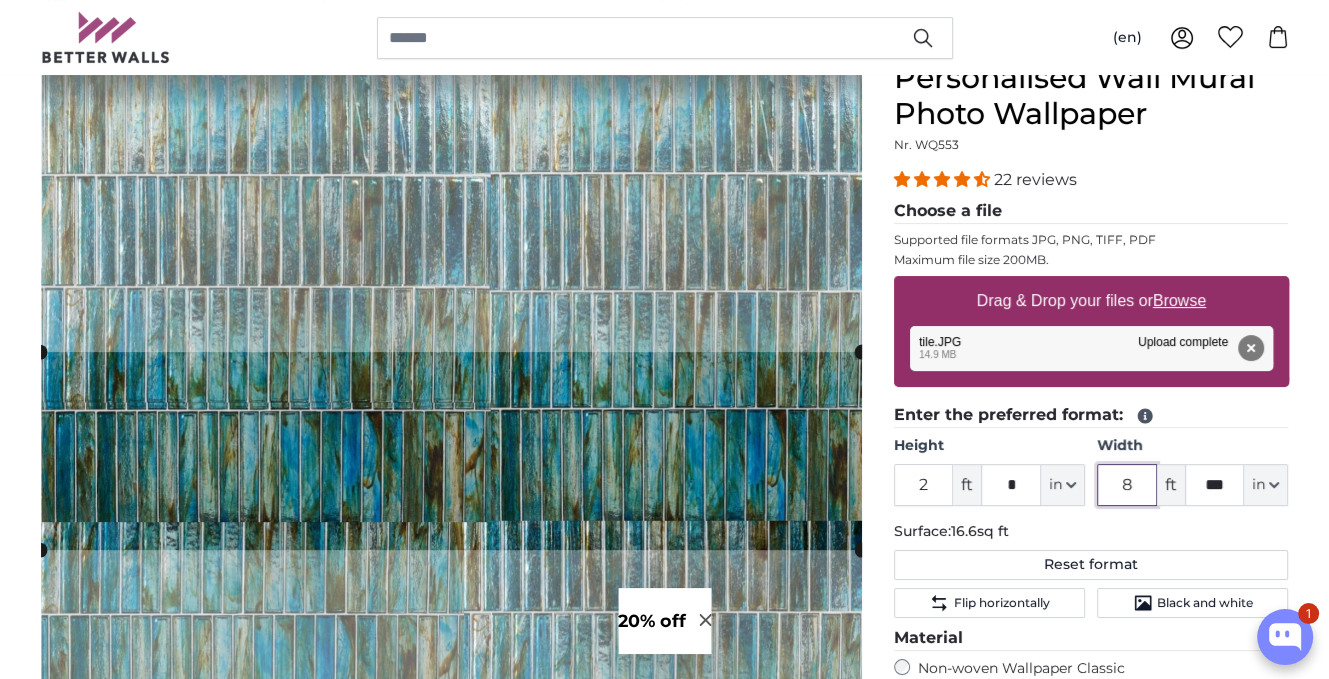 type on "8" 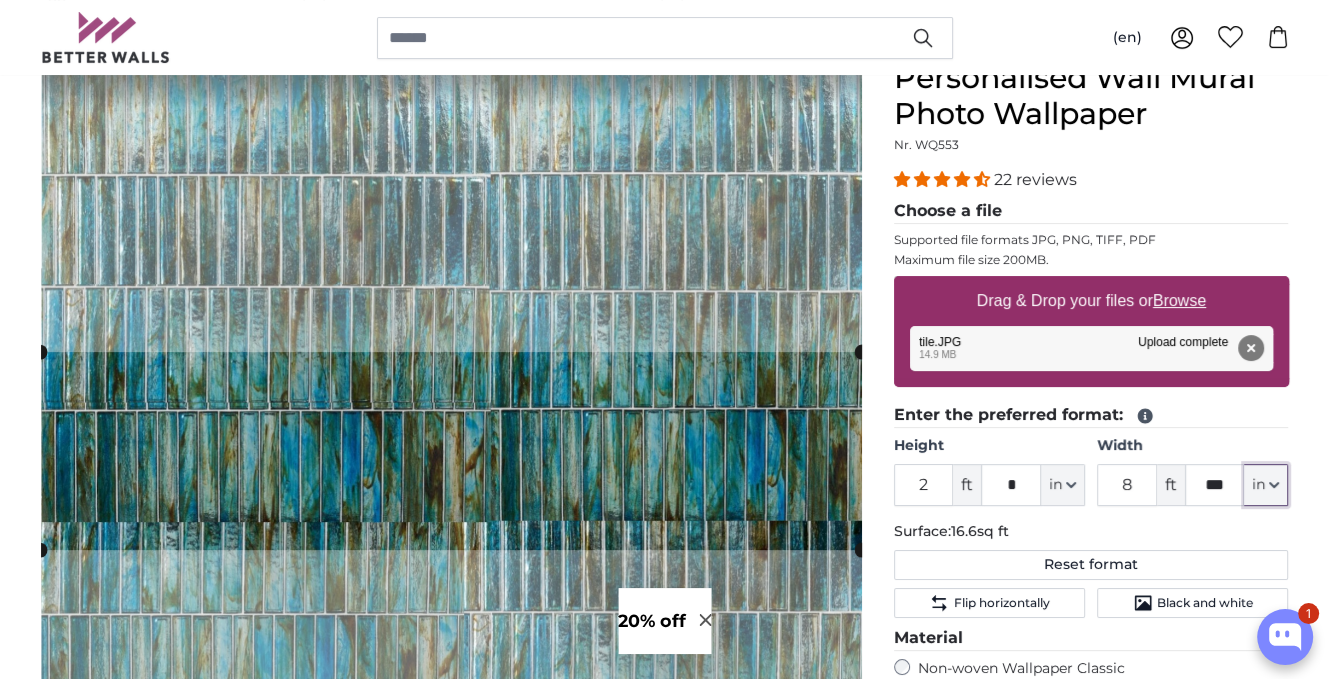 click 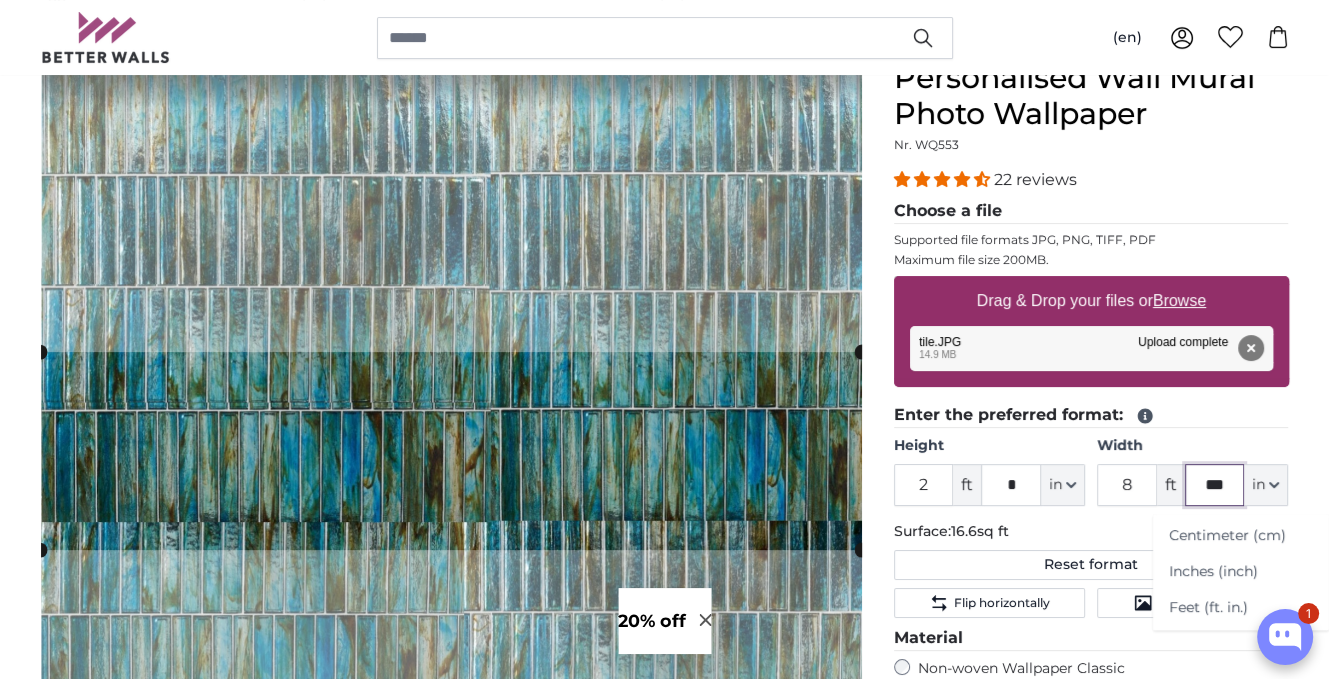 drag, startPoint x: 1223, startPoint y: 476, endPoint x: 1135, endPoint y: 479, distance: 88.051125 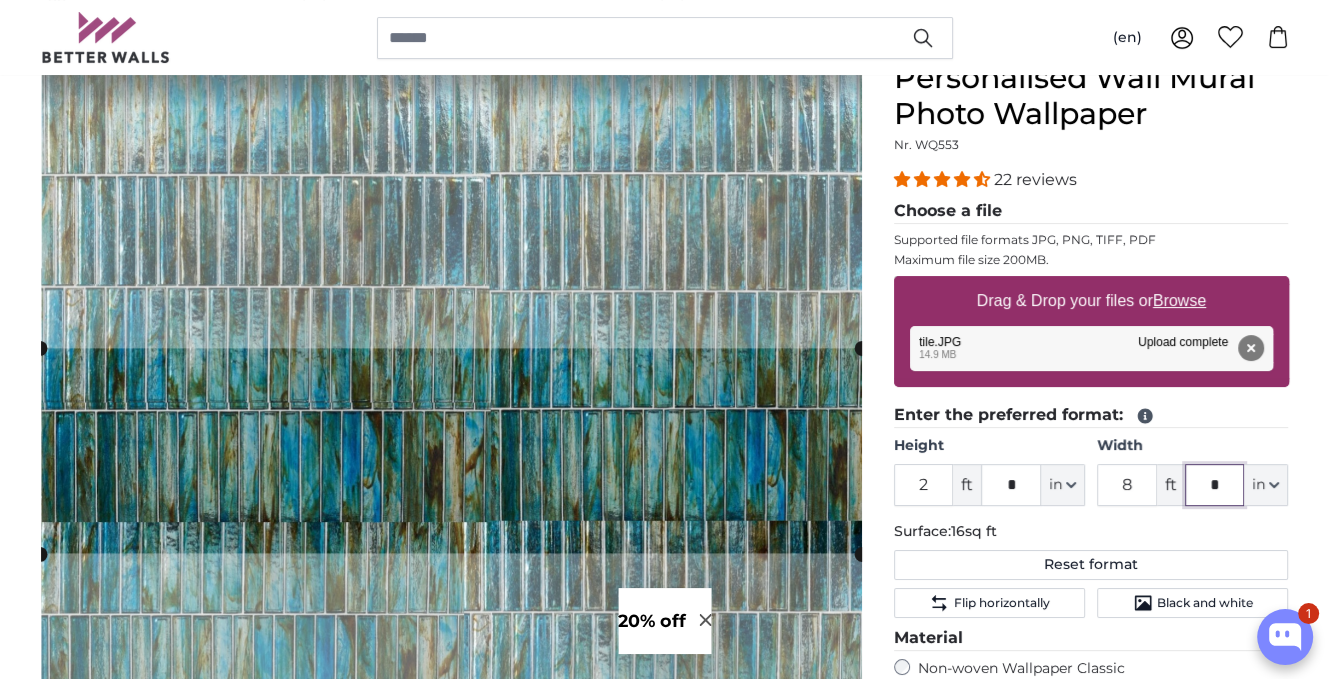 type on "*" 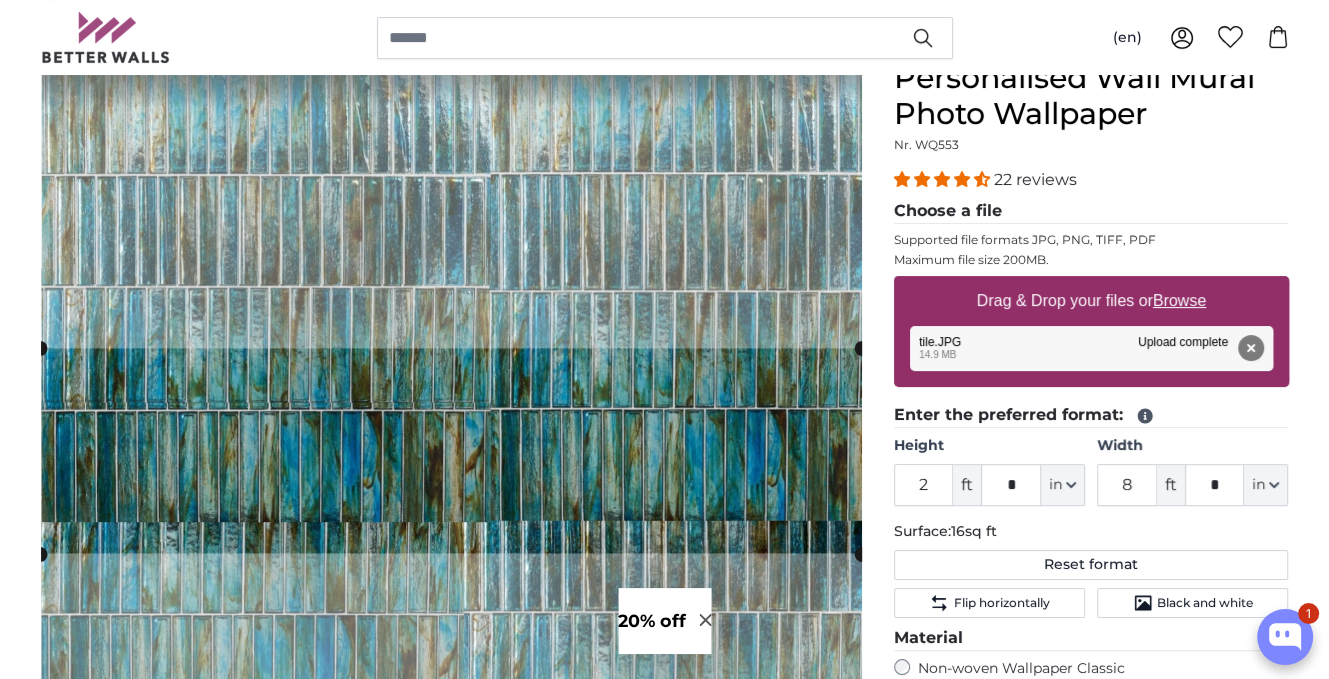 click on "Enter the preferred format:
Height
2
ft
*
in
Centimeter (cm)
Inches (inch)
Feet (ft. in.)
Width
8
ft
*
in" 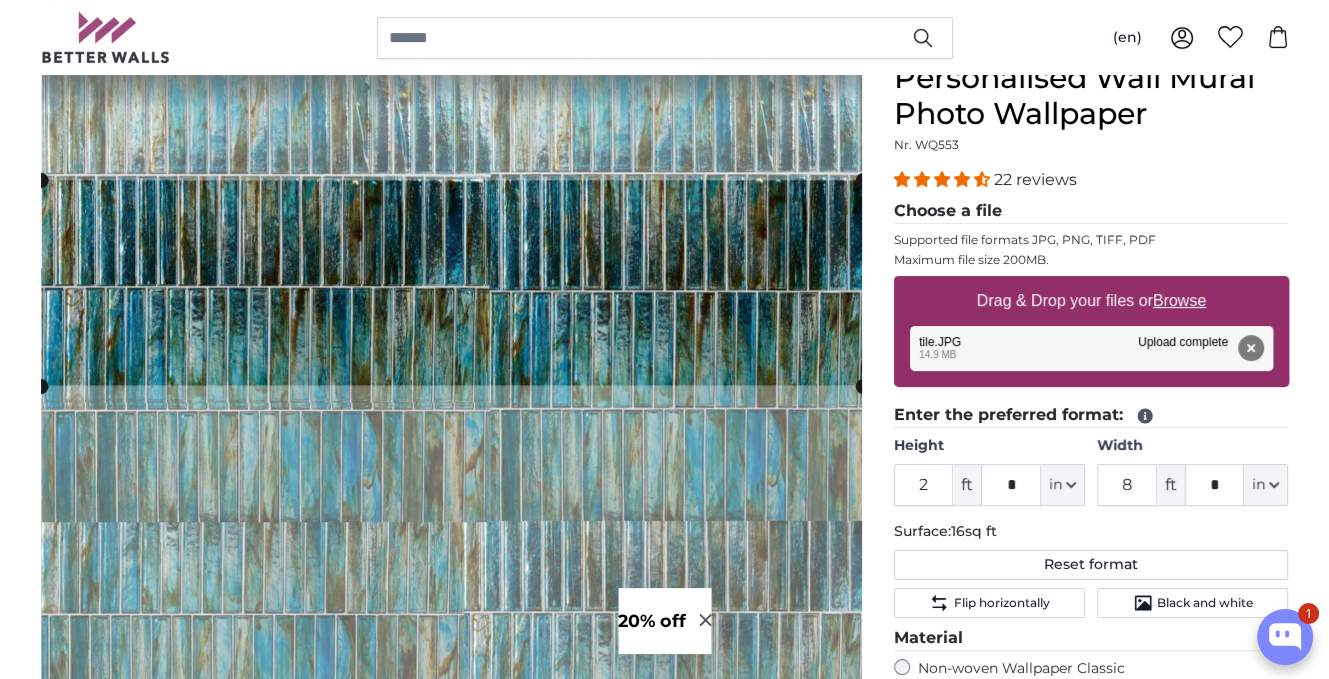 click 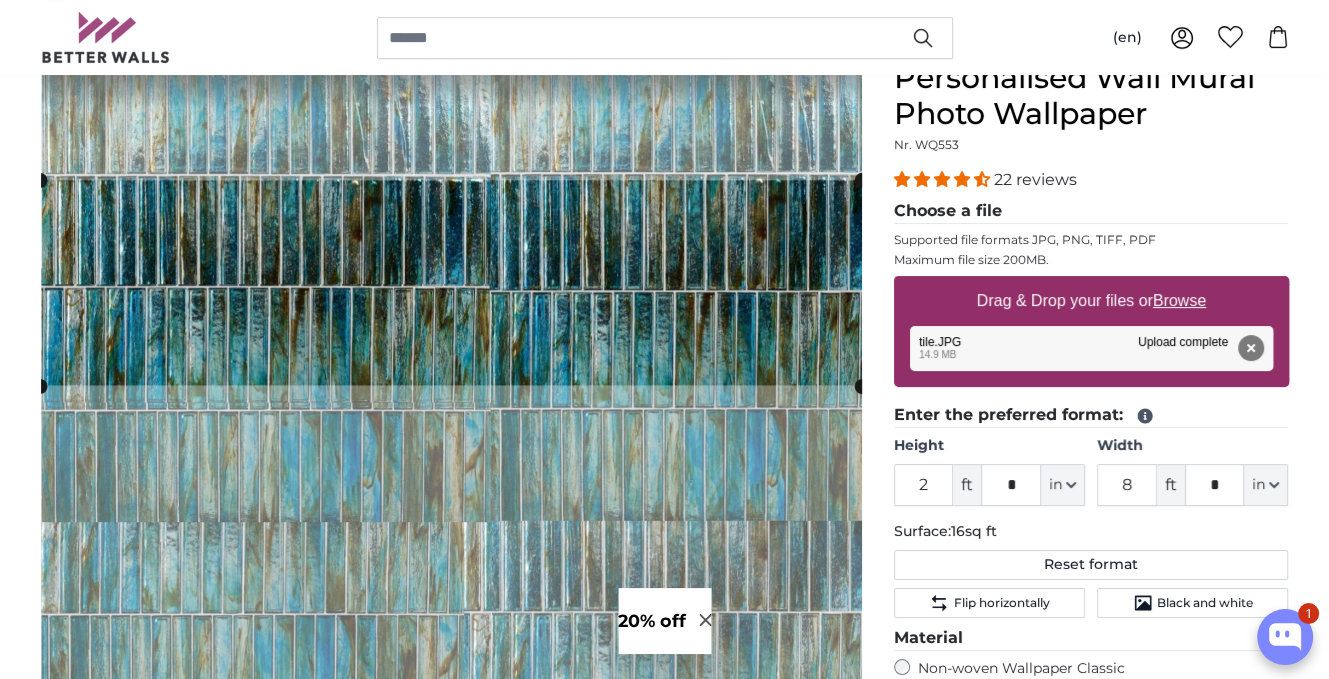 click 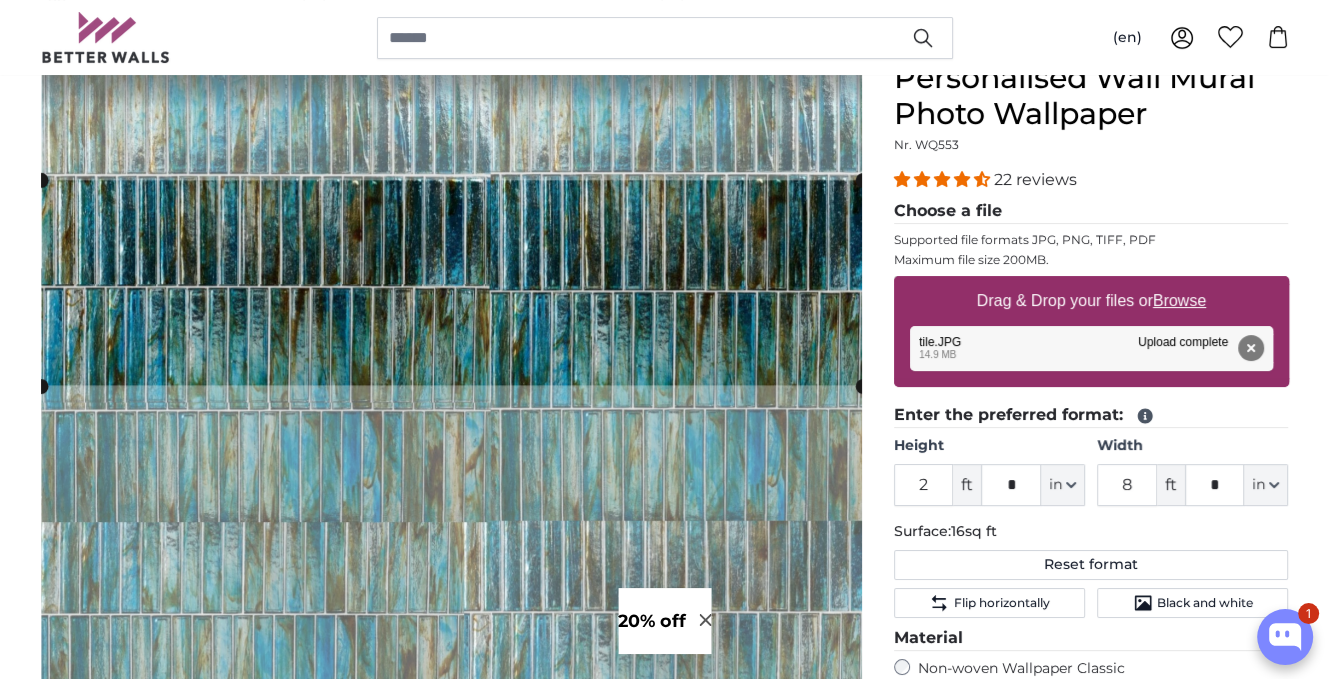 click 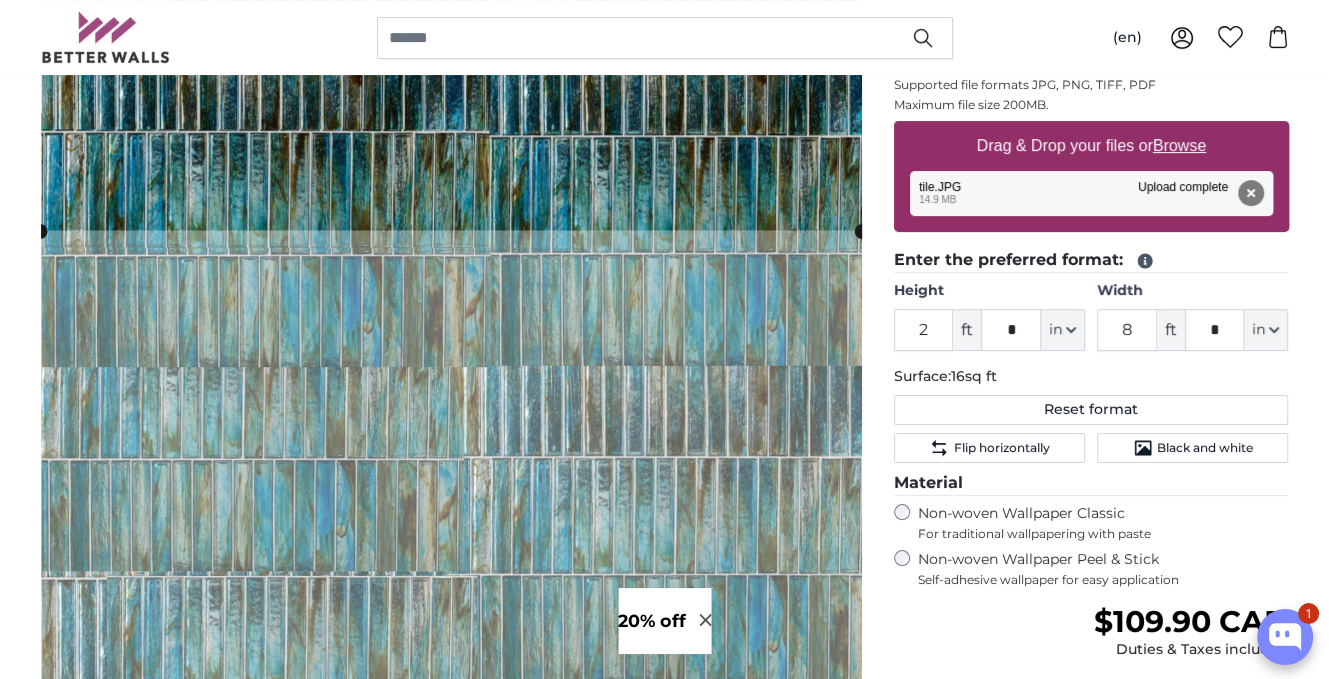 scroll, scrollTop: 300, scrollLeft: 0, axis: vertical 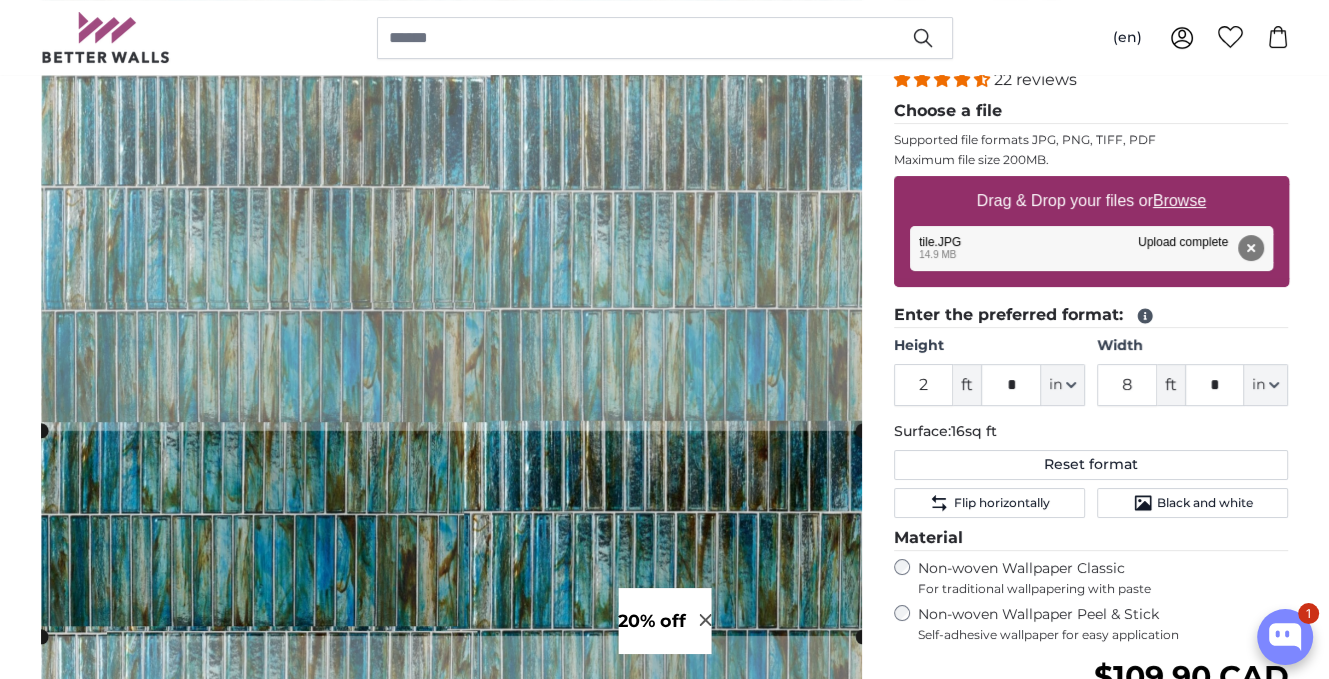 click 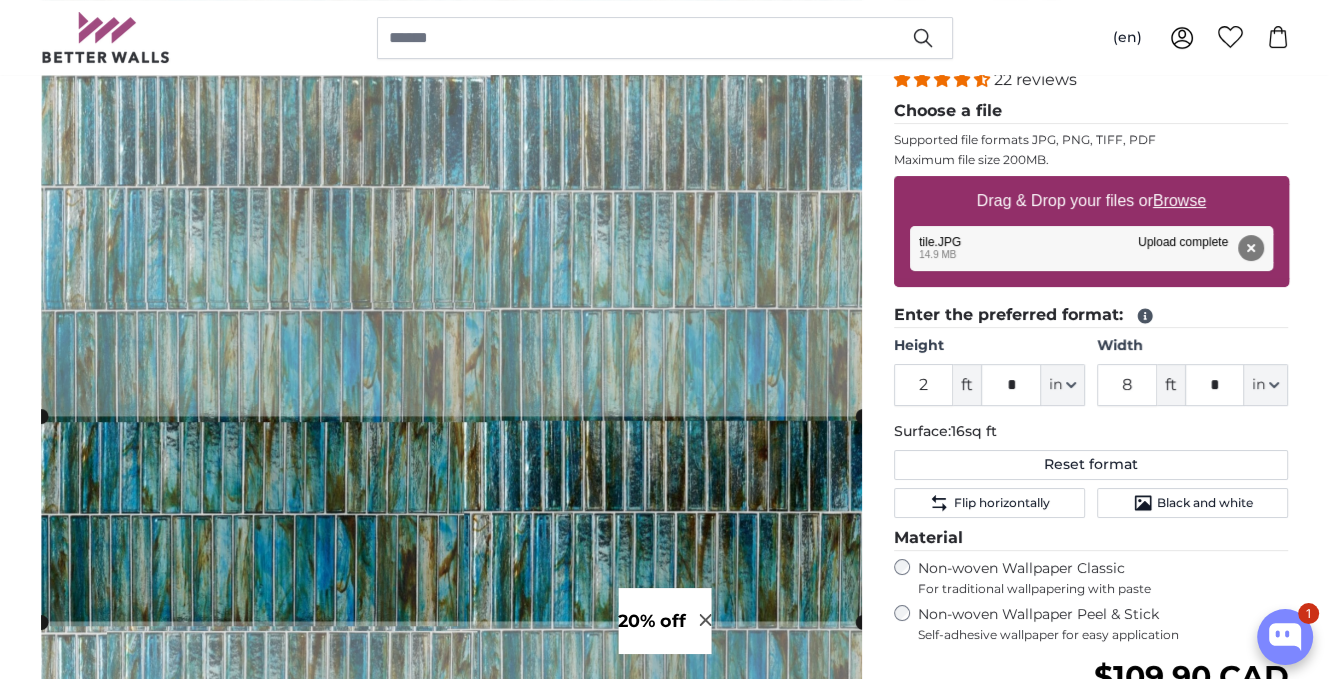 click 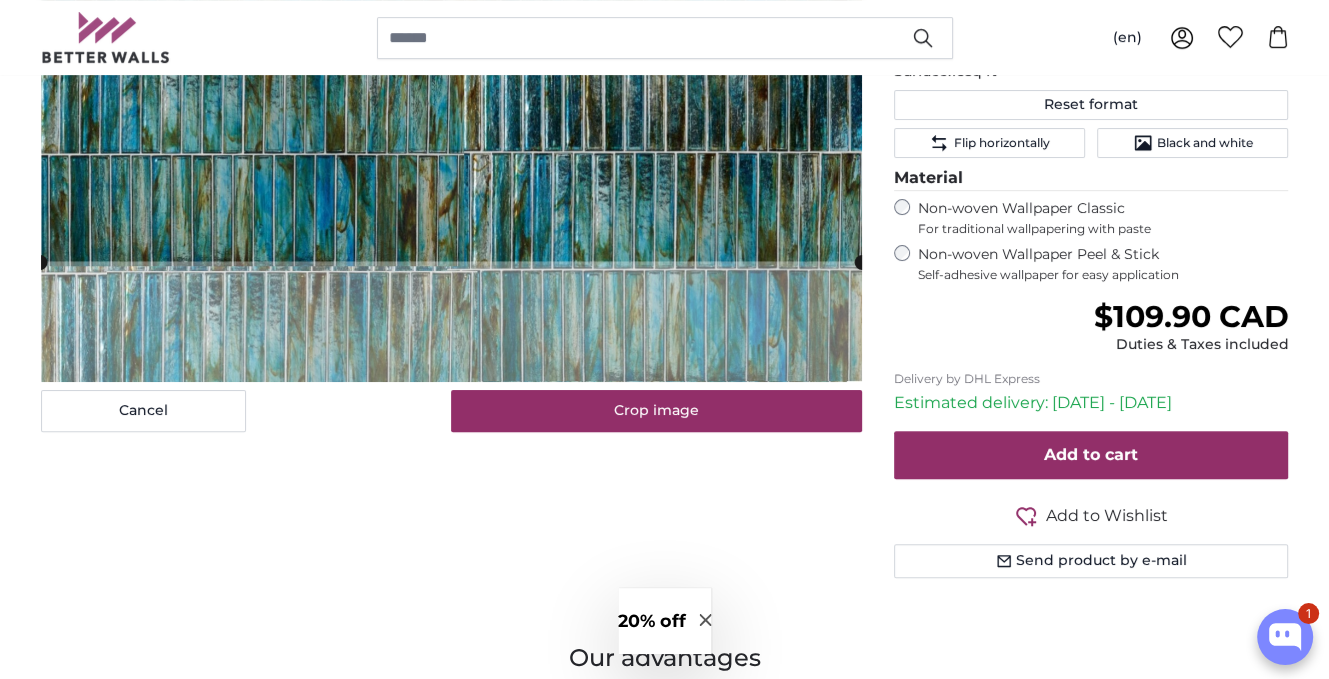 scroll, scrollTop: 624, scrollLeft: 0, axis: vertical 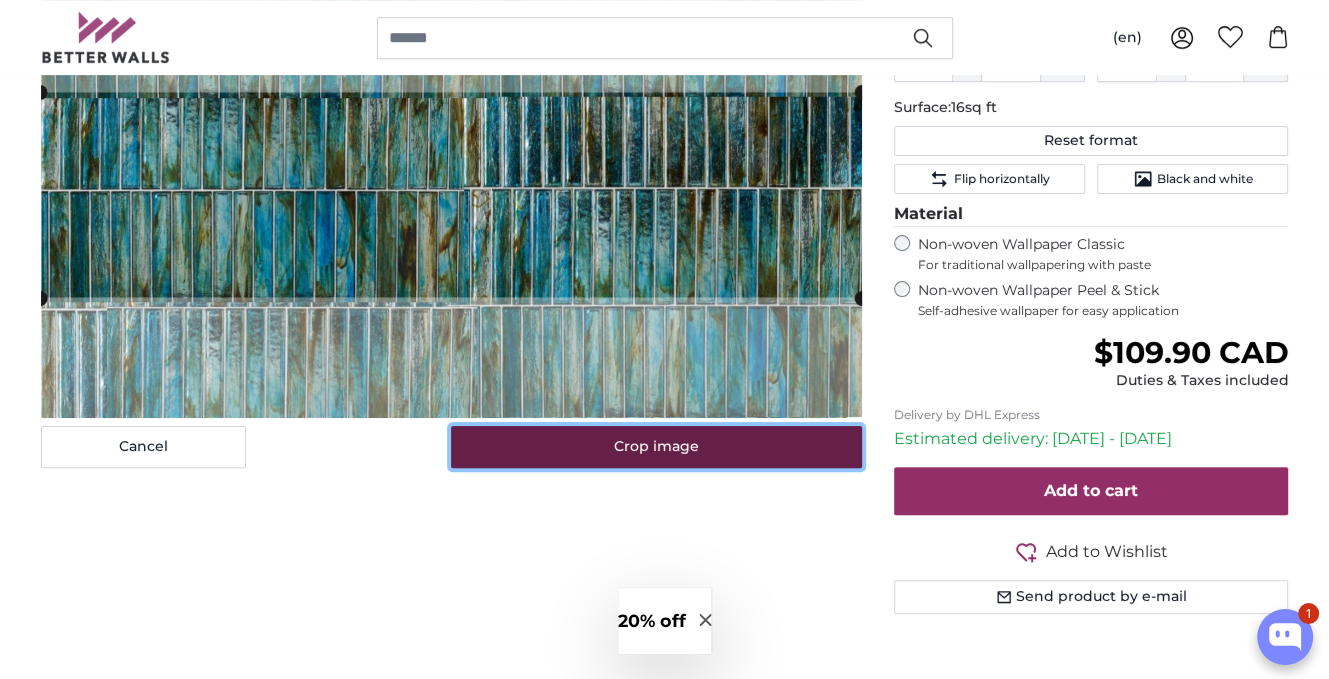click on "Crop image" at bounding box center (656, 447) 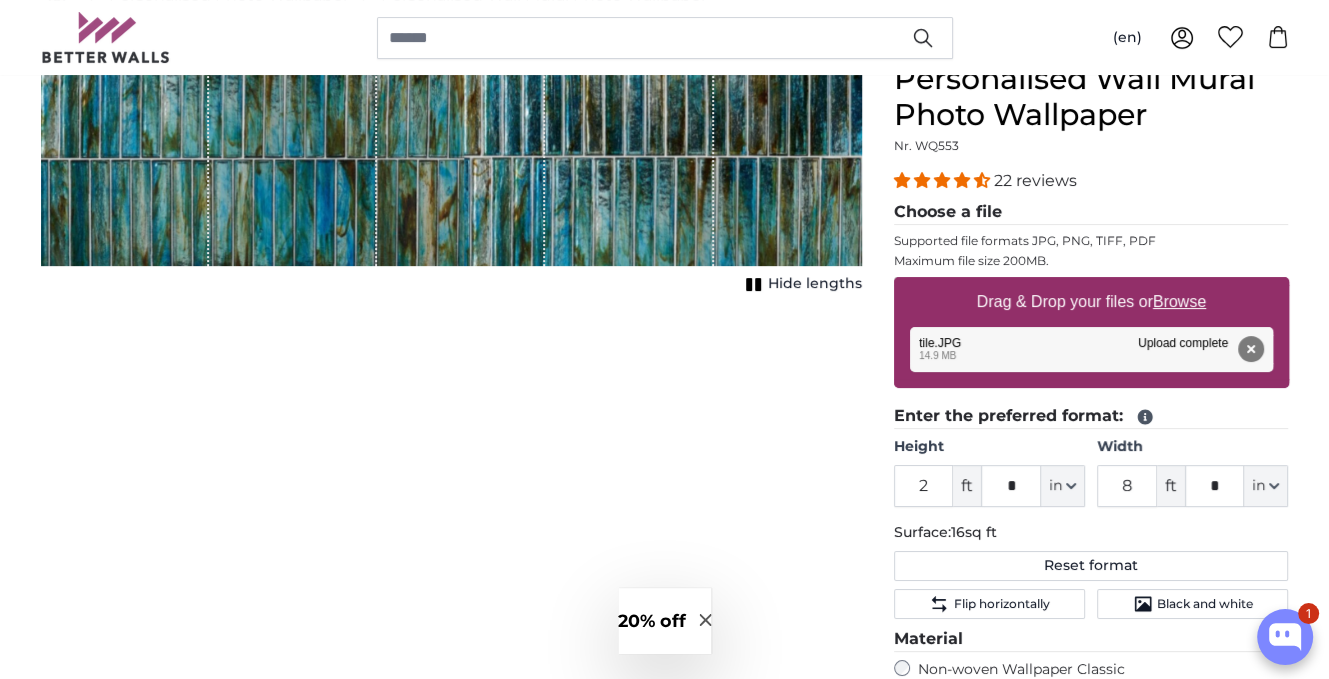 scroll, scrollTop: 24, scrollLeft: 0, axis: vertical 